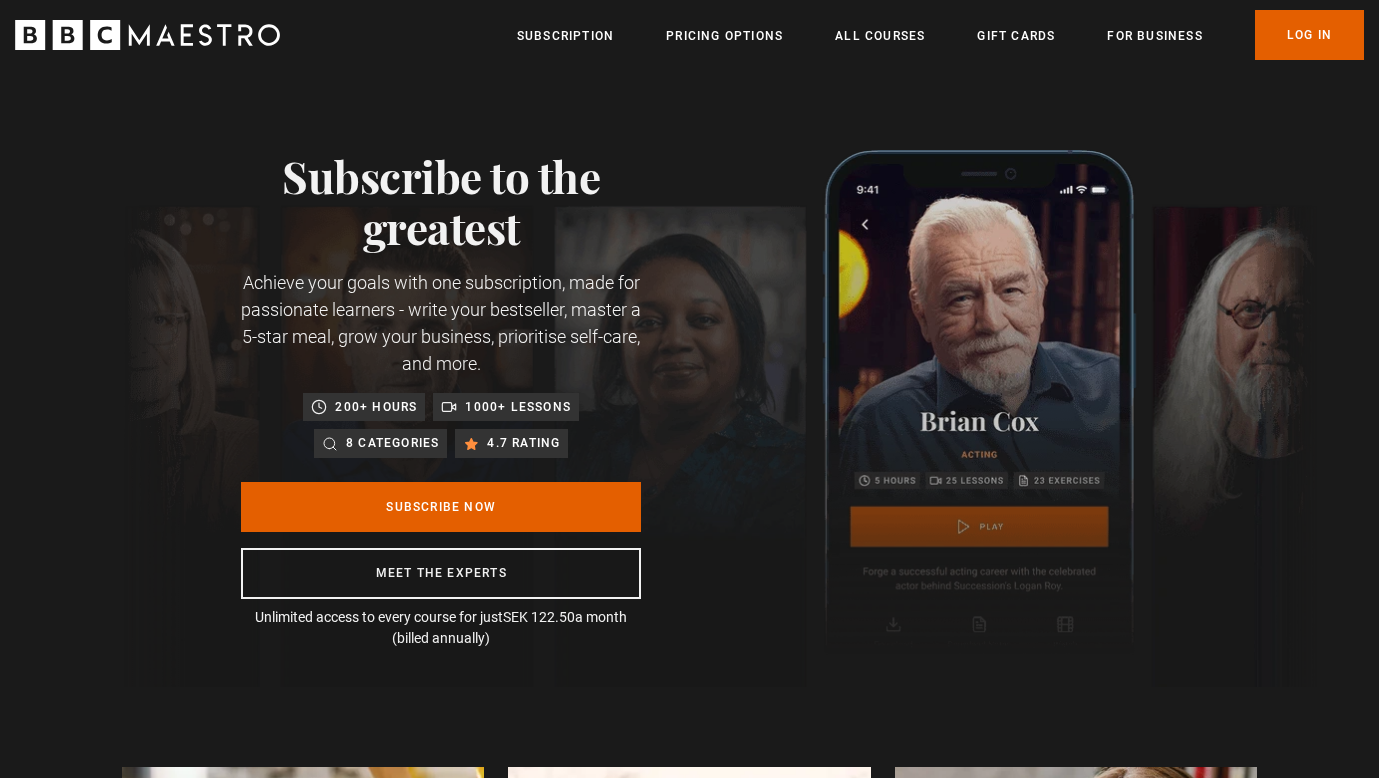 scroll, scrollTop: 0, scrollLeft: 0, axis: both 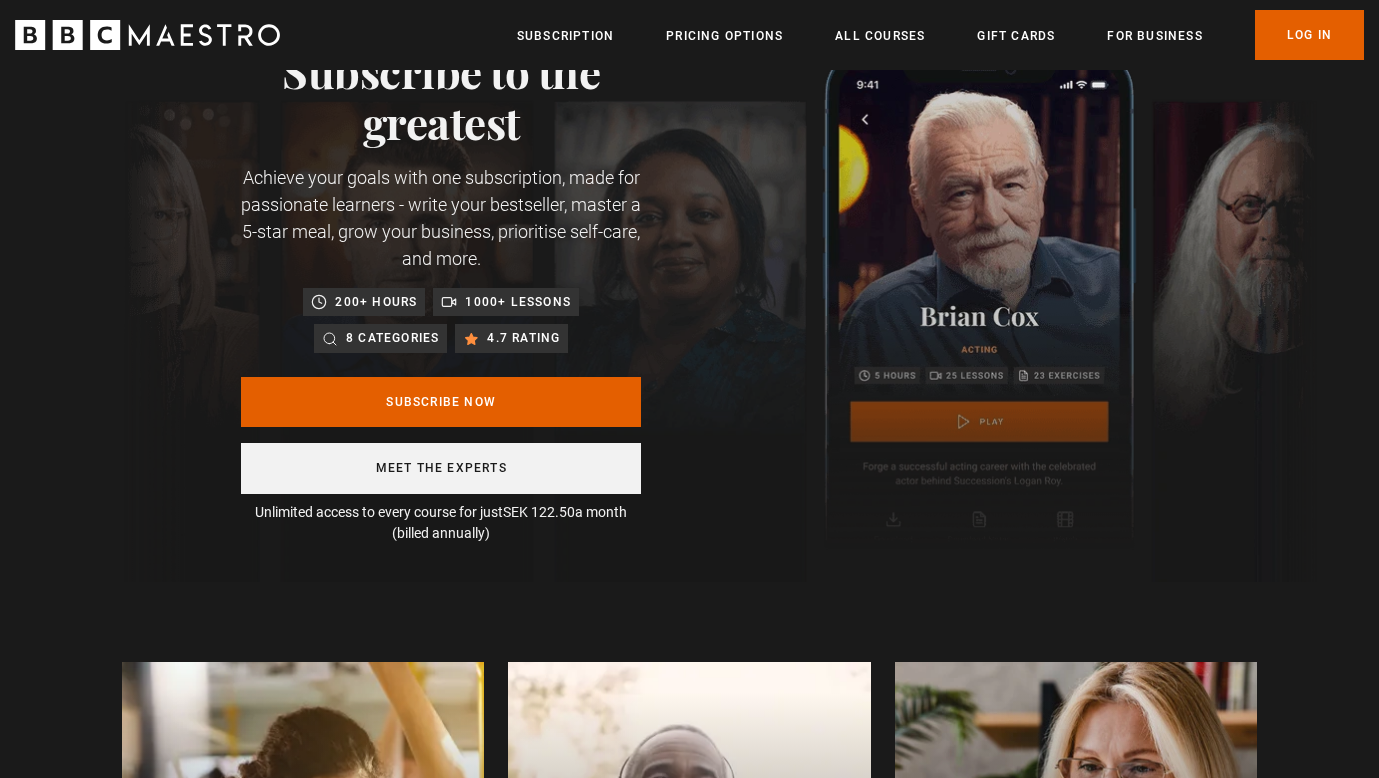 click on "Meet the experts" at bounding box center [441, 468] 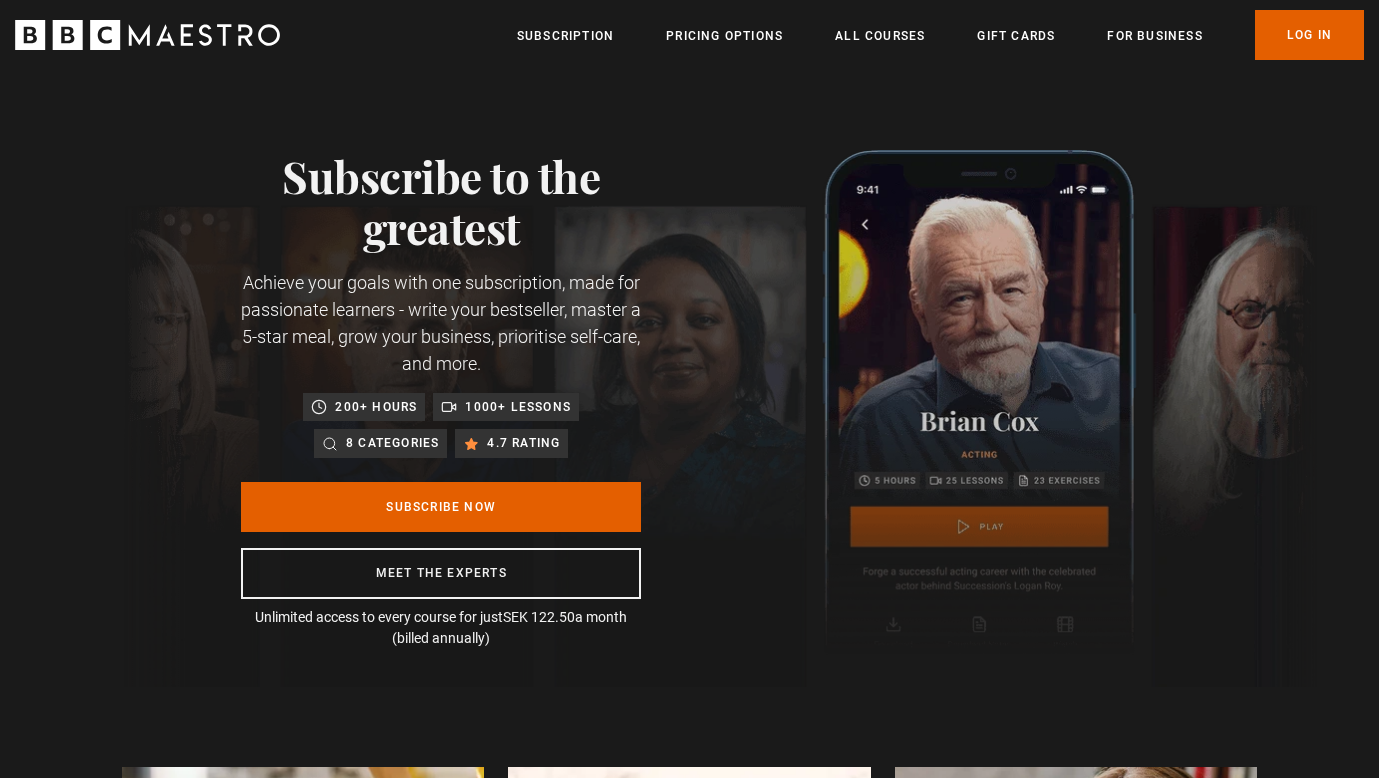 scroll, scrollTop: 0, scrollLeft: 0, axis: both 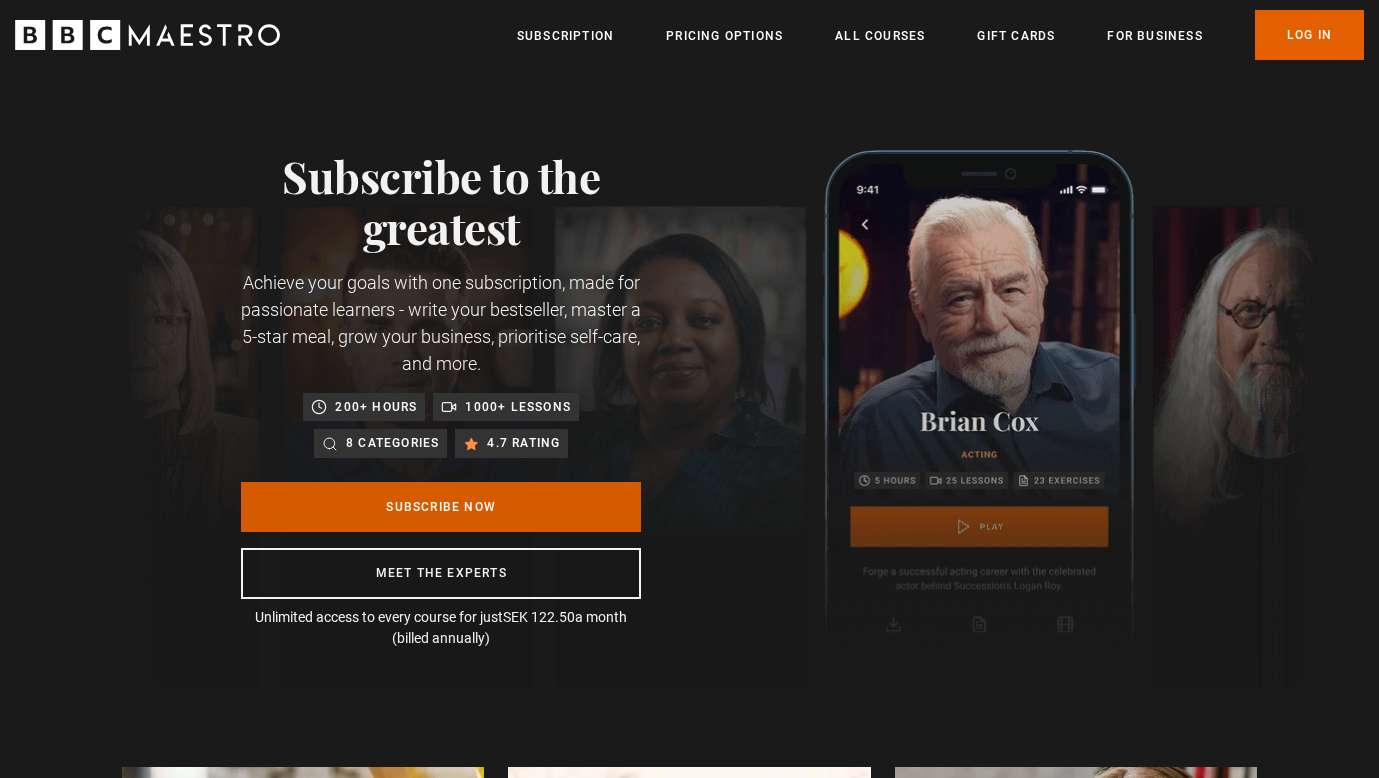 click on "Subscribe Now" at bounding box center (441, 507) 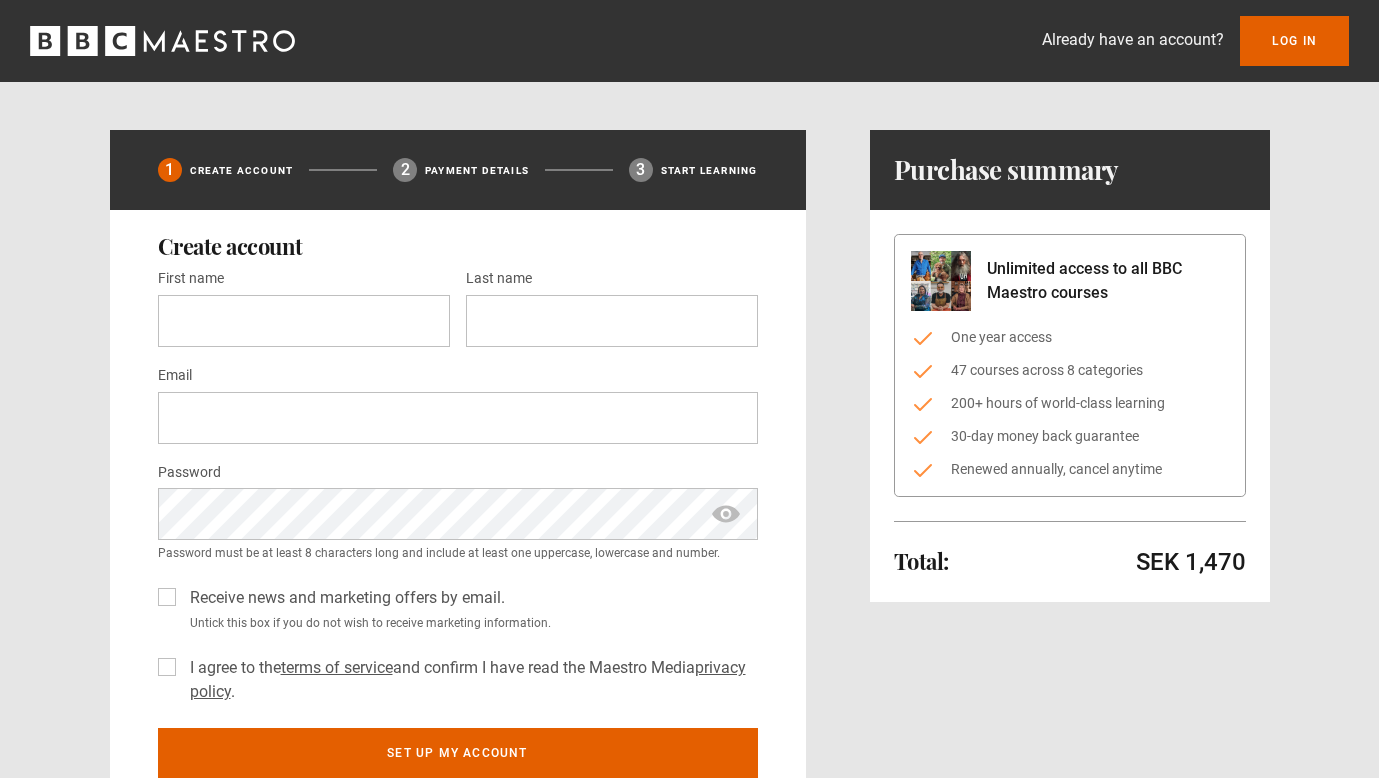 scroll, scrollTop: 0, scrollLeft: 0, axis: both 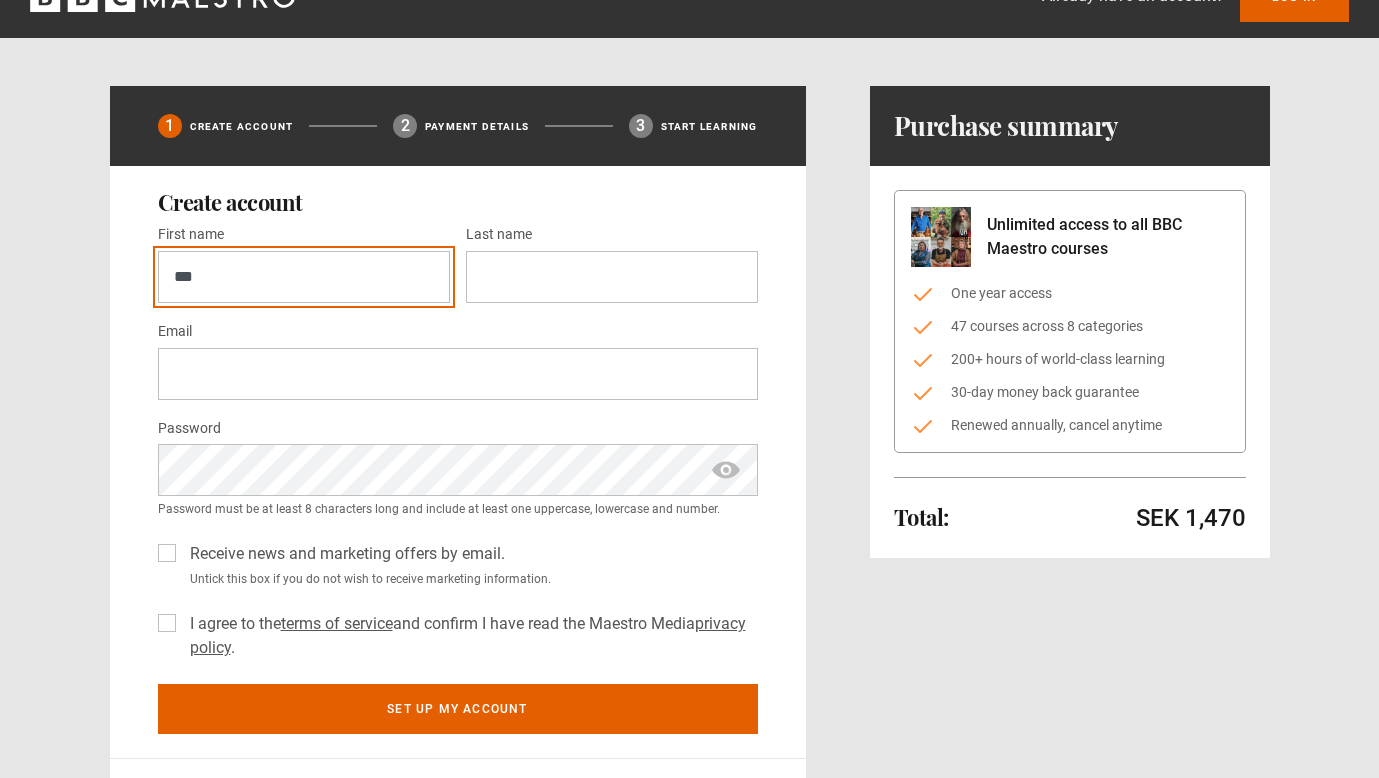type on "***" 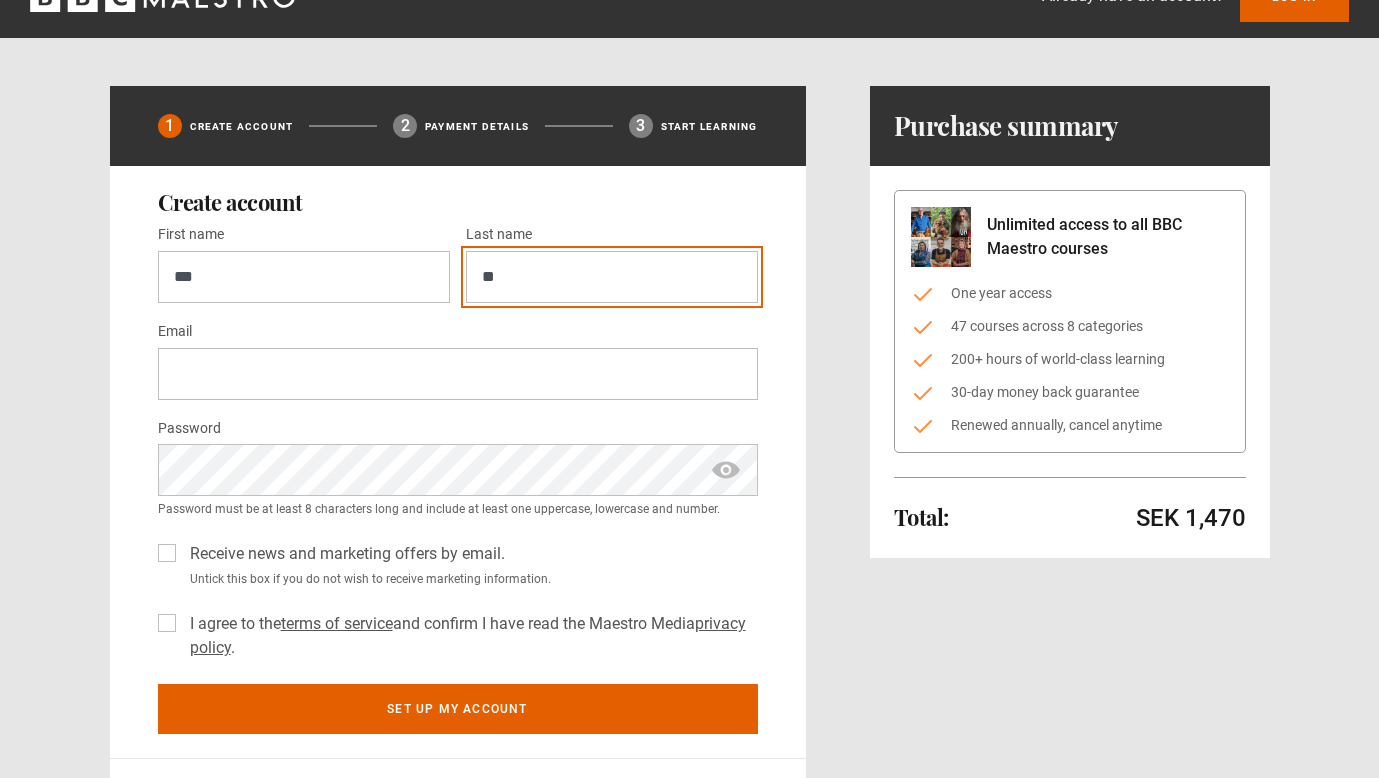 type on "**" 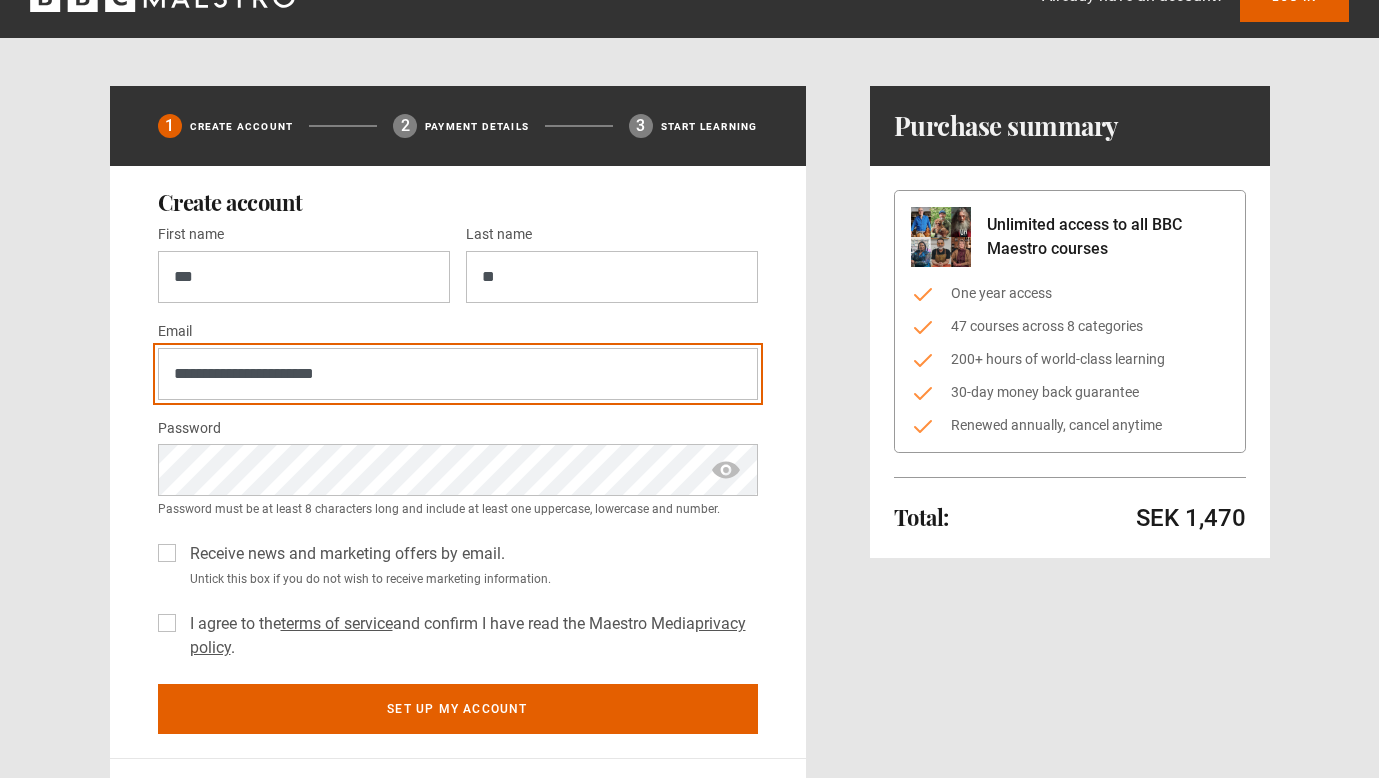 type on "**********" 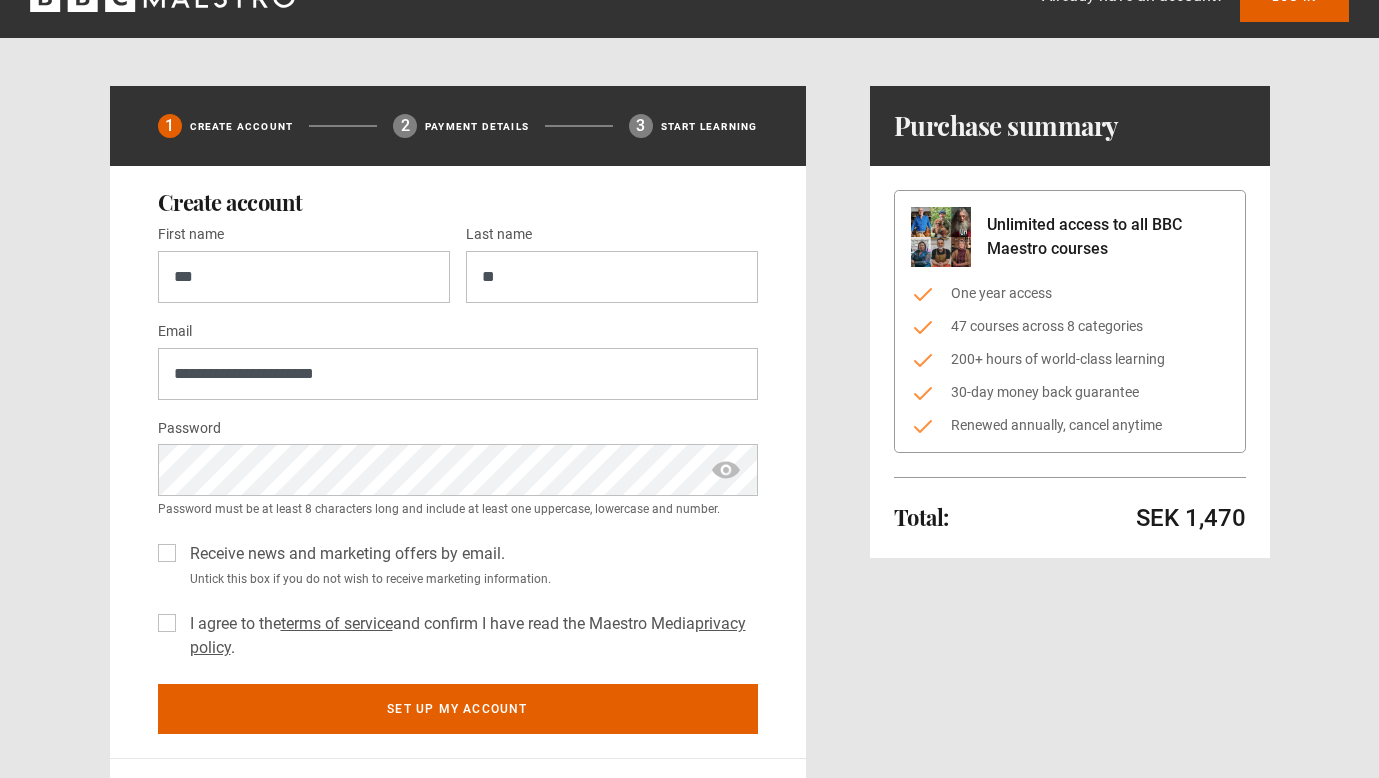 click on "Receive news and marketing offers by email. Untick this box if you do not wish to receive marketing information.
I agree to the  terms of service  and confirm I have read the Maestro Media  privacy policy ." at bounding box center [458, 597] 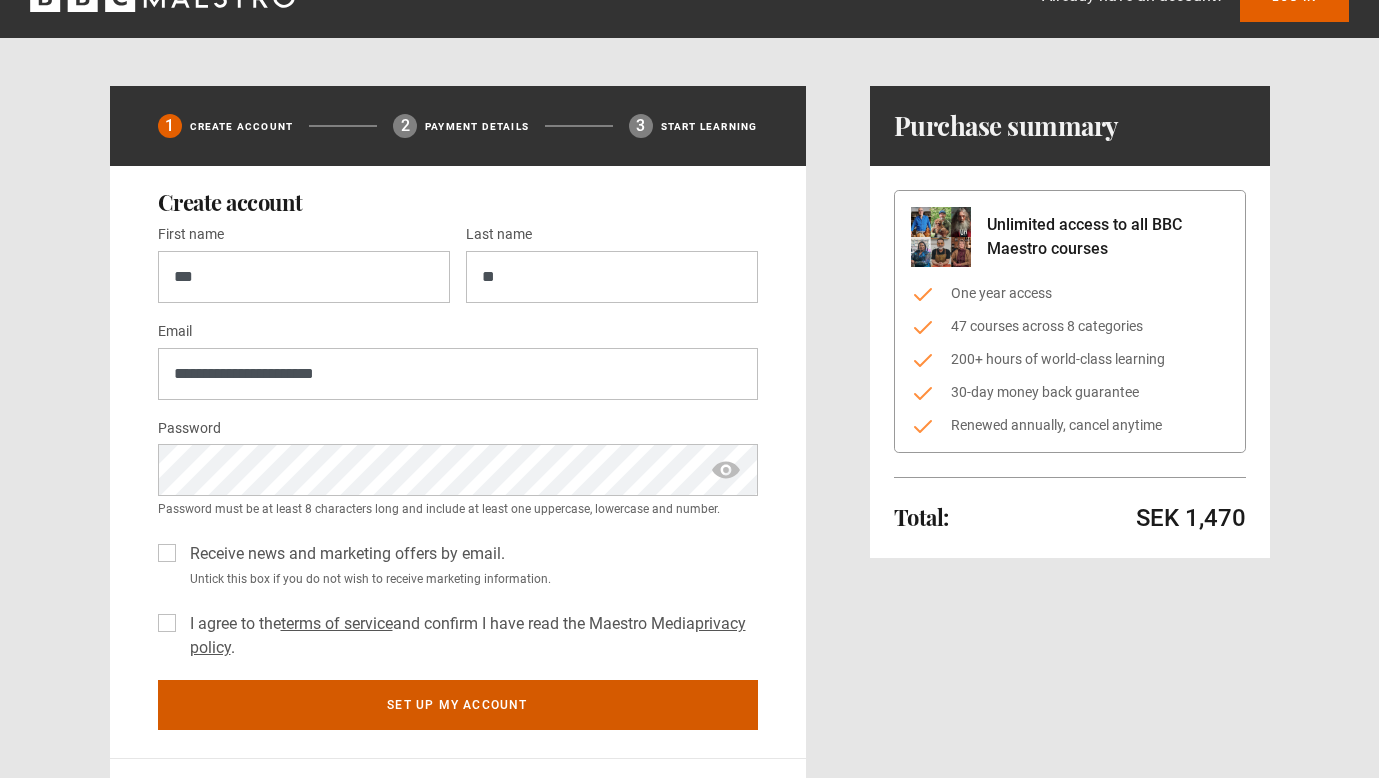 click on "Set up my account" at bounding box center [458, 705] 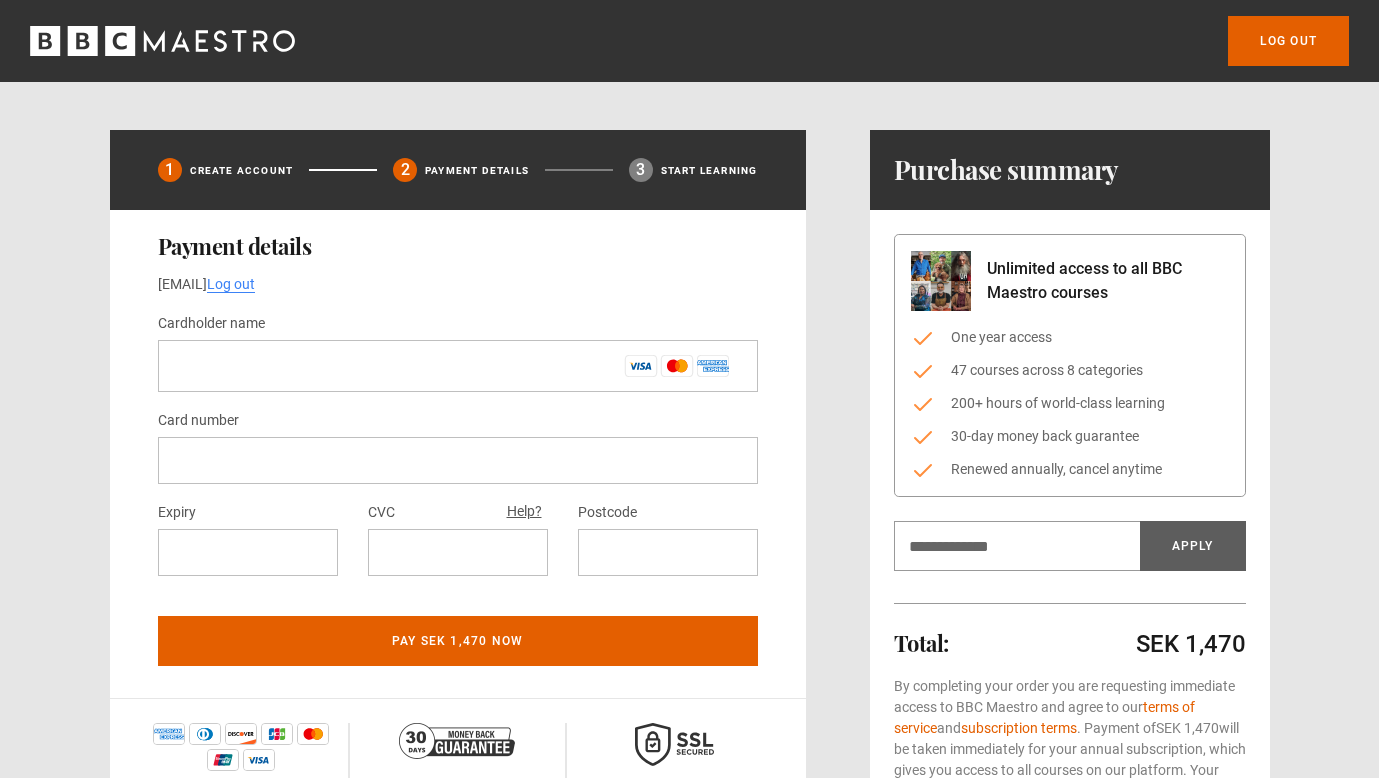 scroll, scrollTop: 0, scrollLeft: 0, axis: both 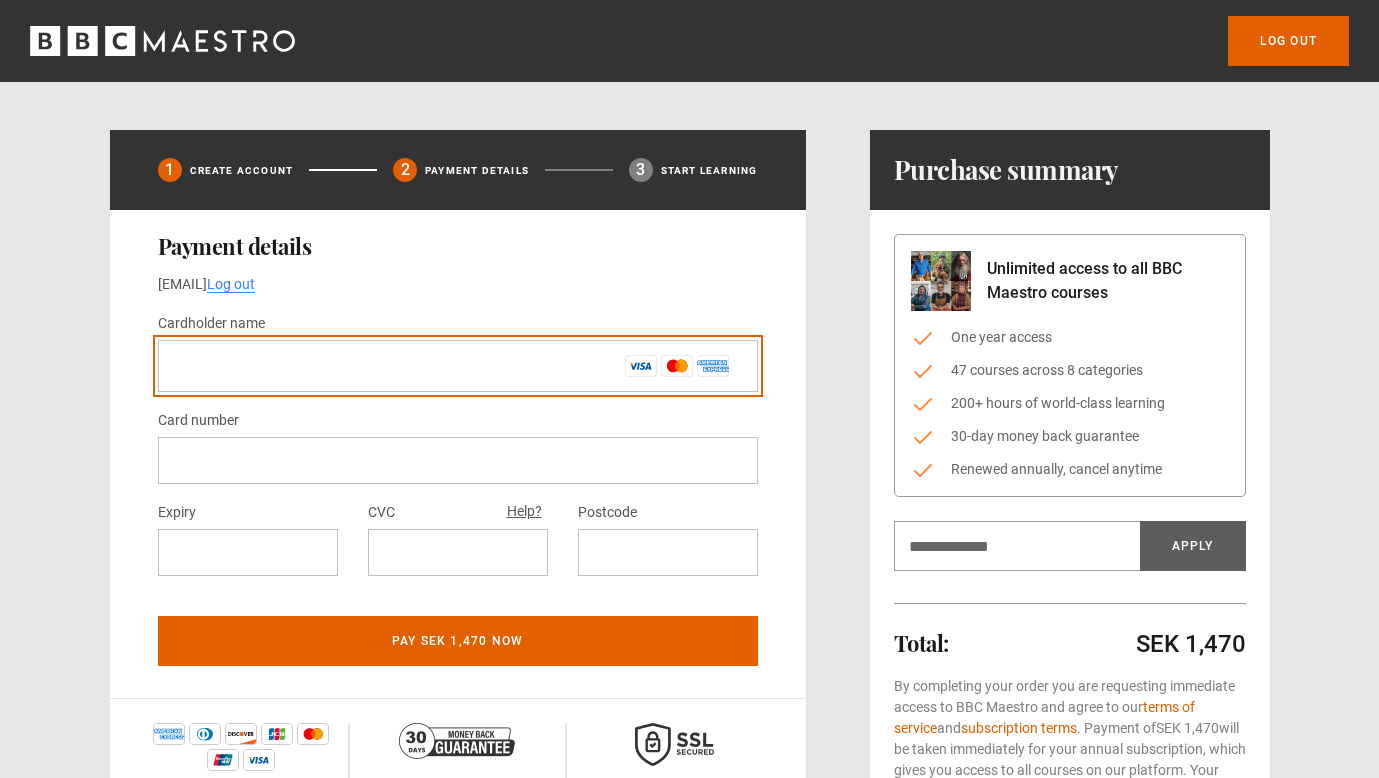 click on "Cardholder name  *" at bounding box center (458, 366) 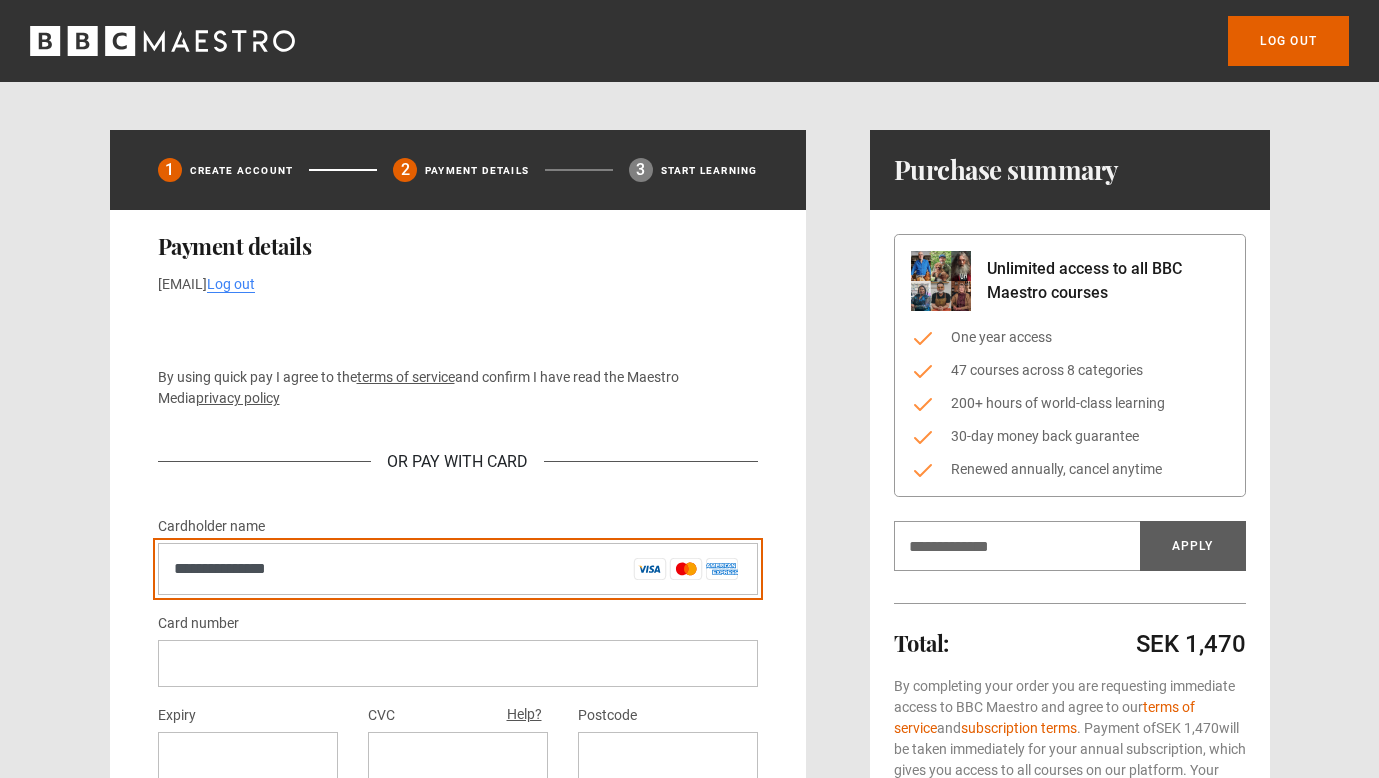 type on "**********" 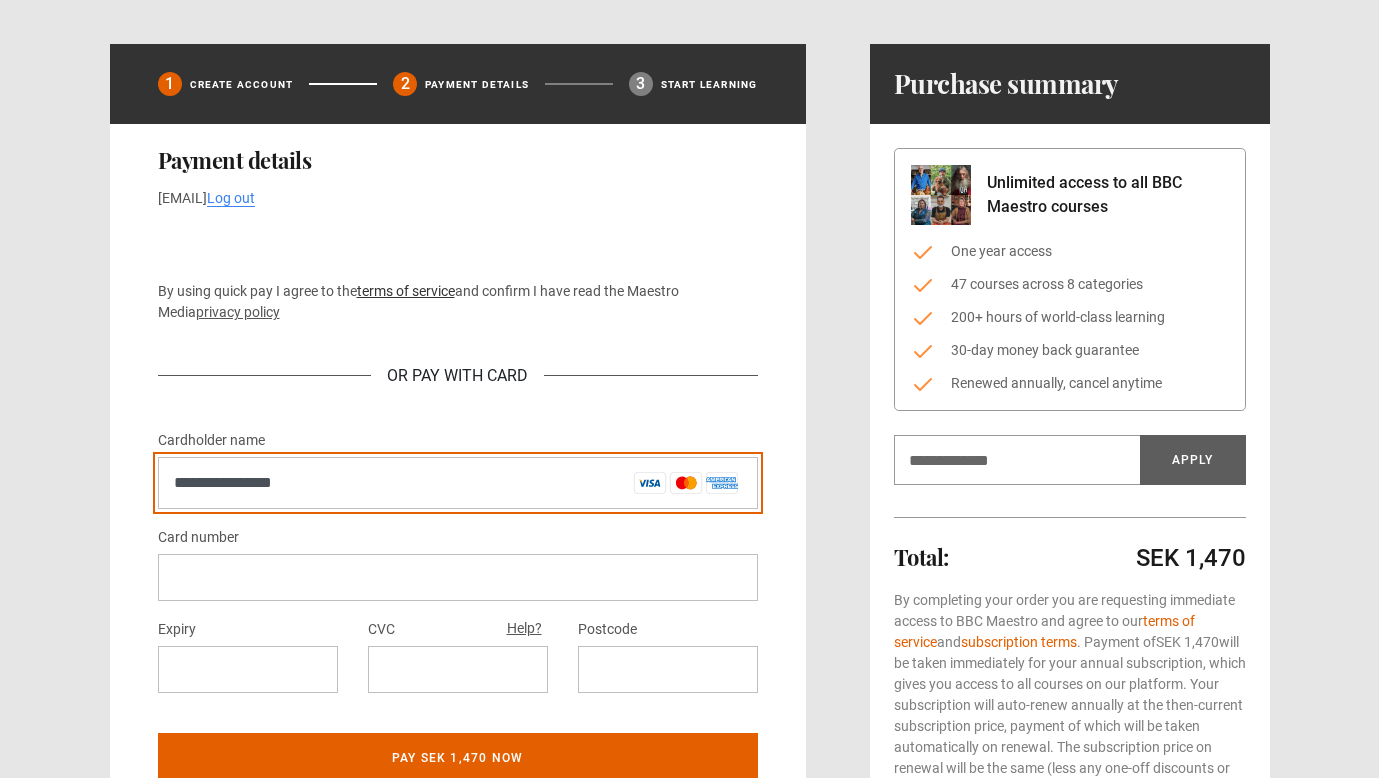 scroll, scrollTop: 220, scrollLeft: 0, axis: vertical 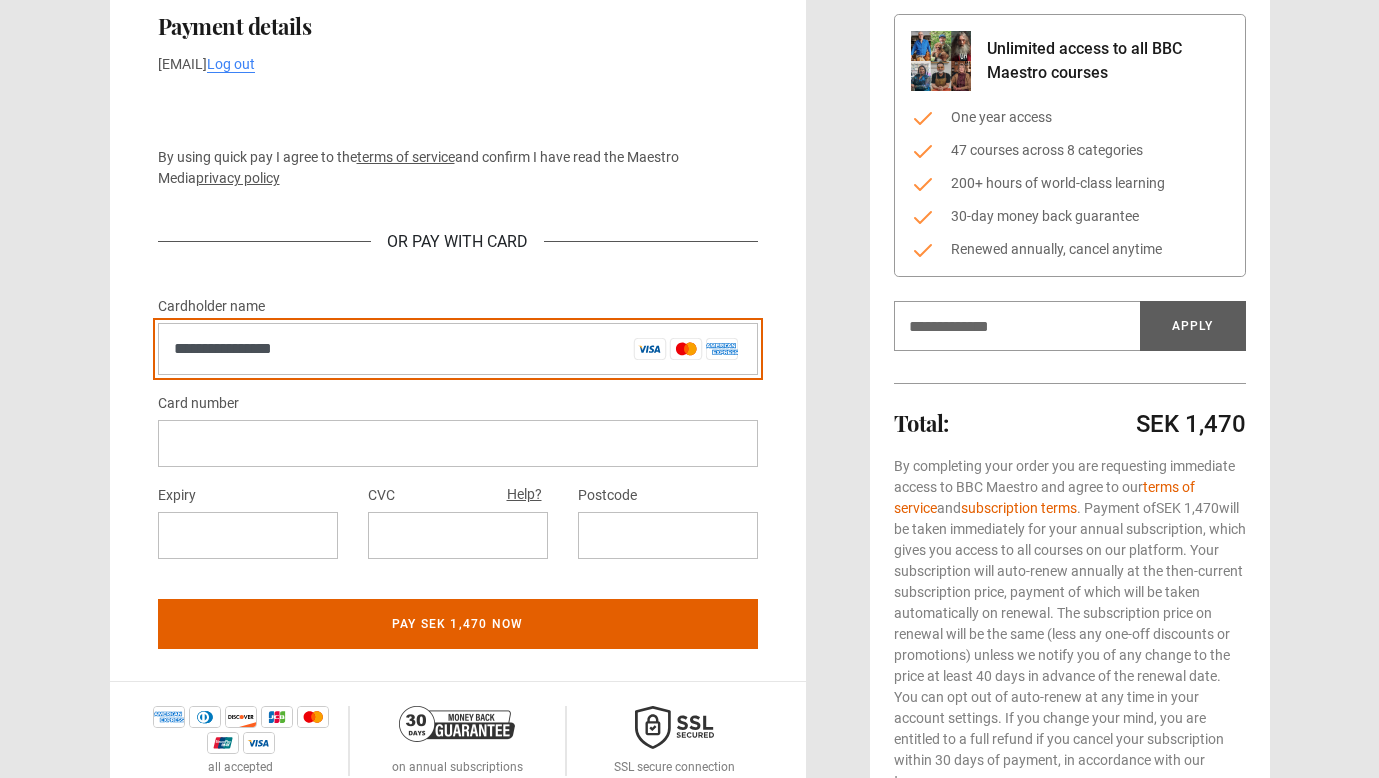 drag, startPoint x: 348, startPoint y: 353, endPoint x: 187, endPoint y: 348, distance: 161.07762 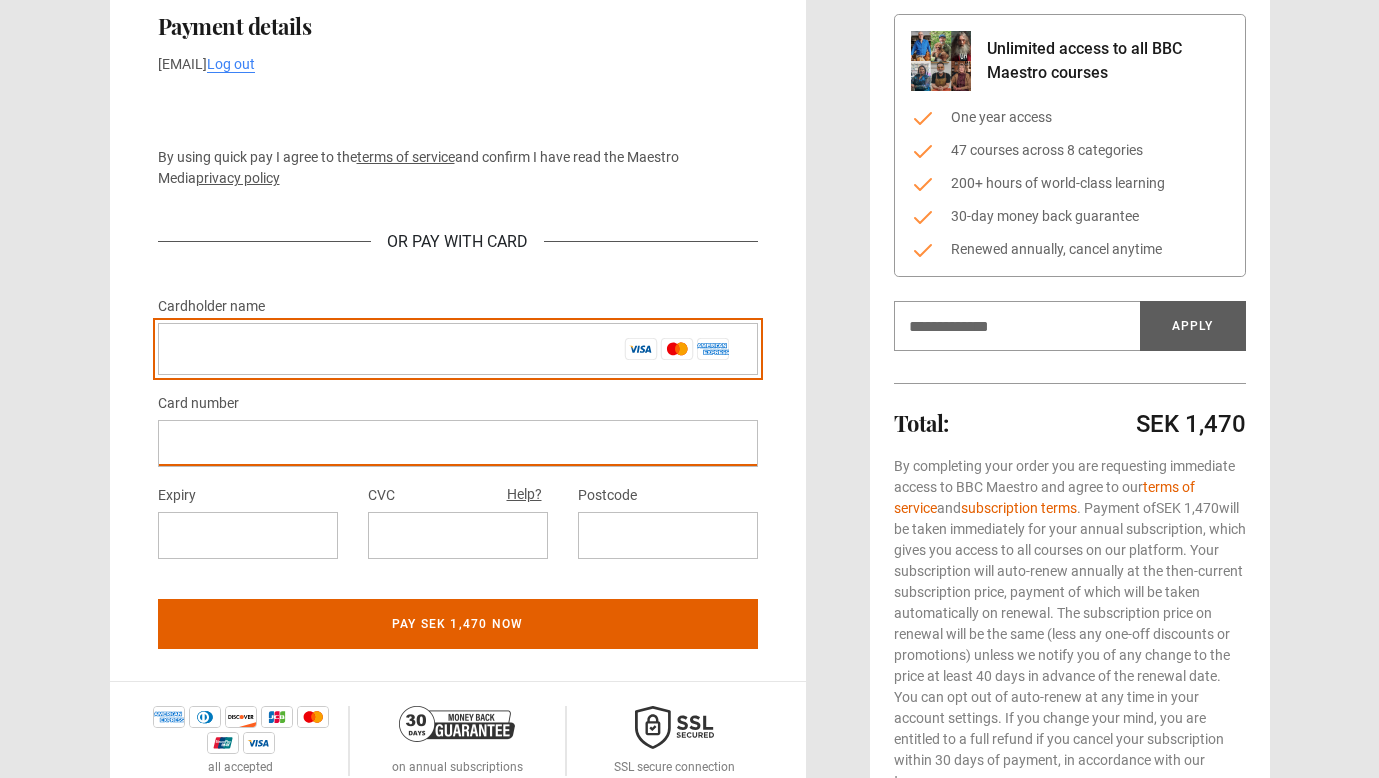 click on "Cardholder name  *" at bounding box center [458, 349] 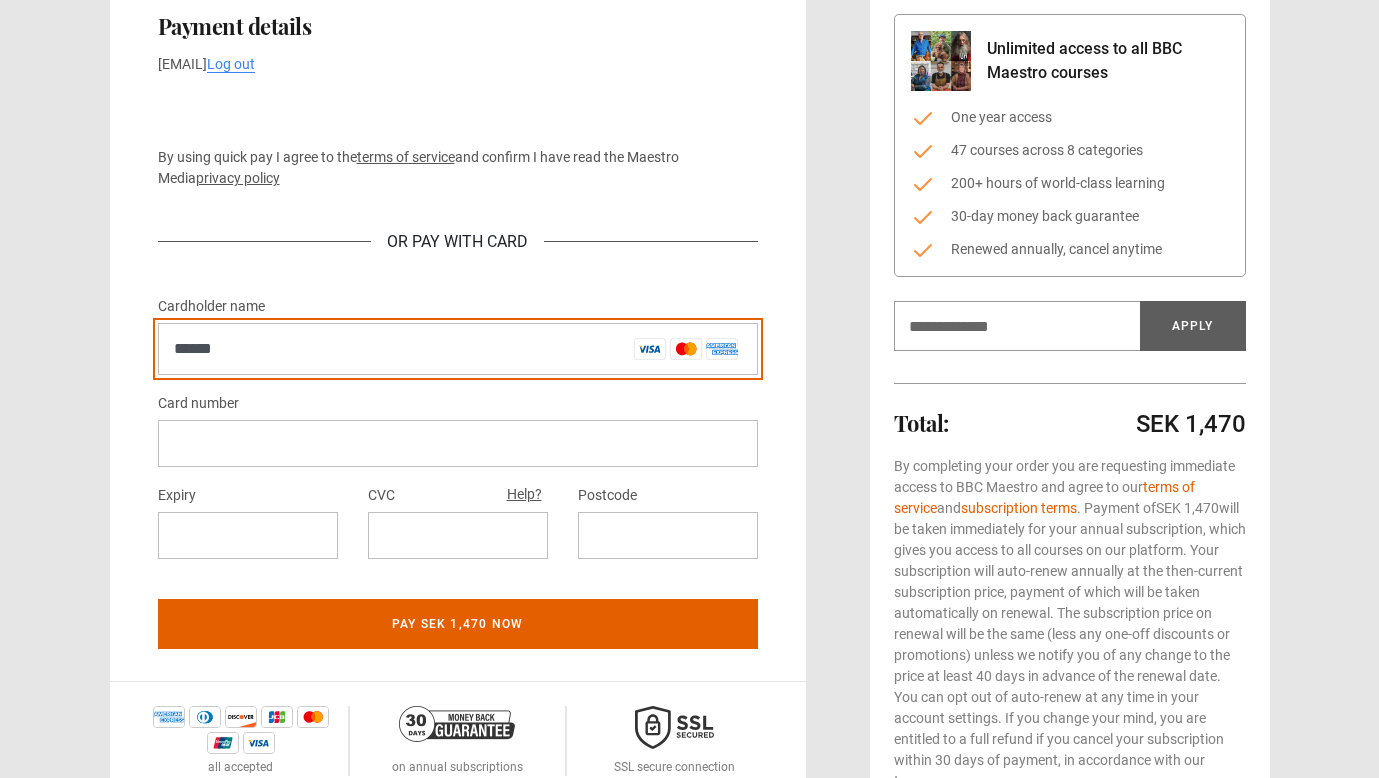 type on "******" 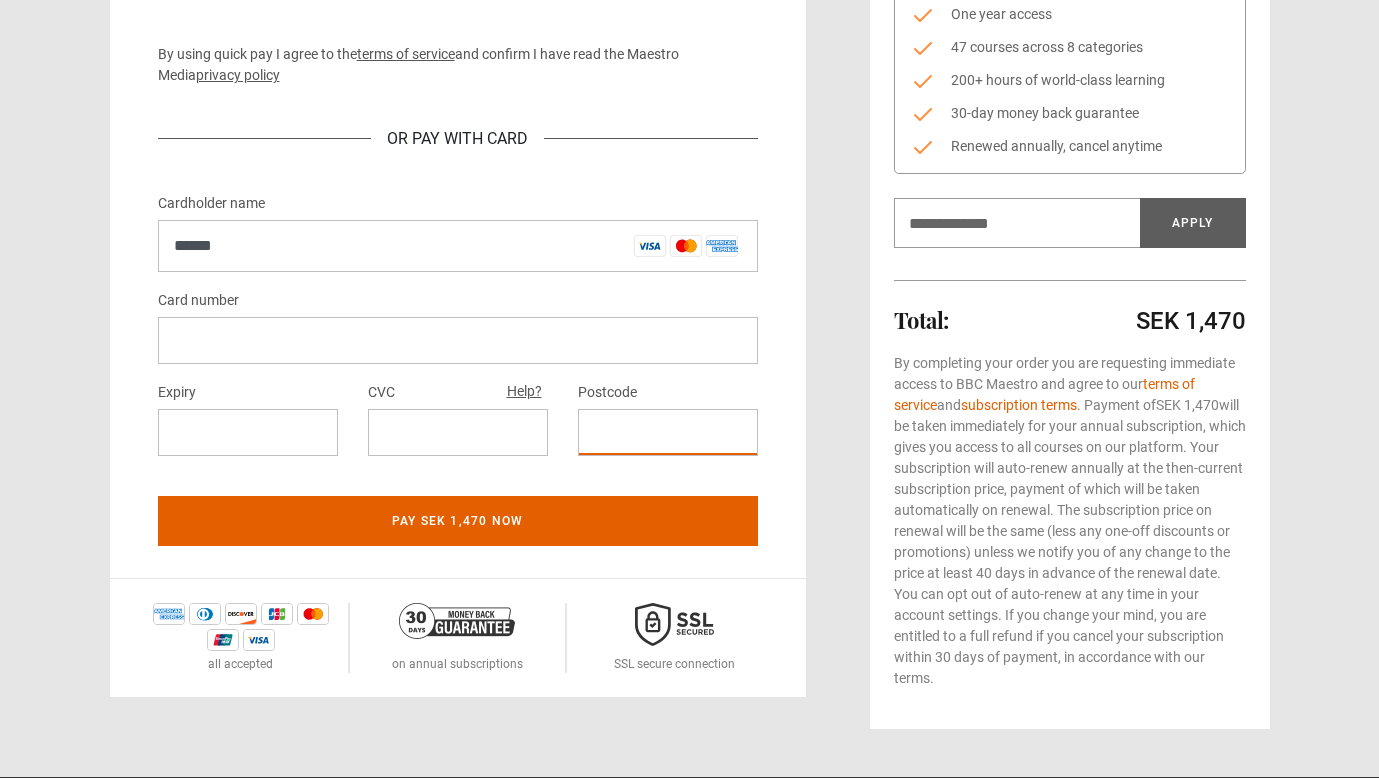 scroll, scrollTop: 319, scrollLeft: 0, axis: vertical 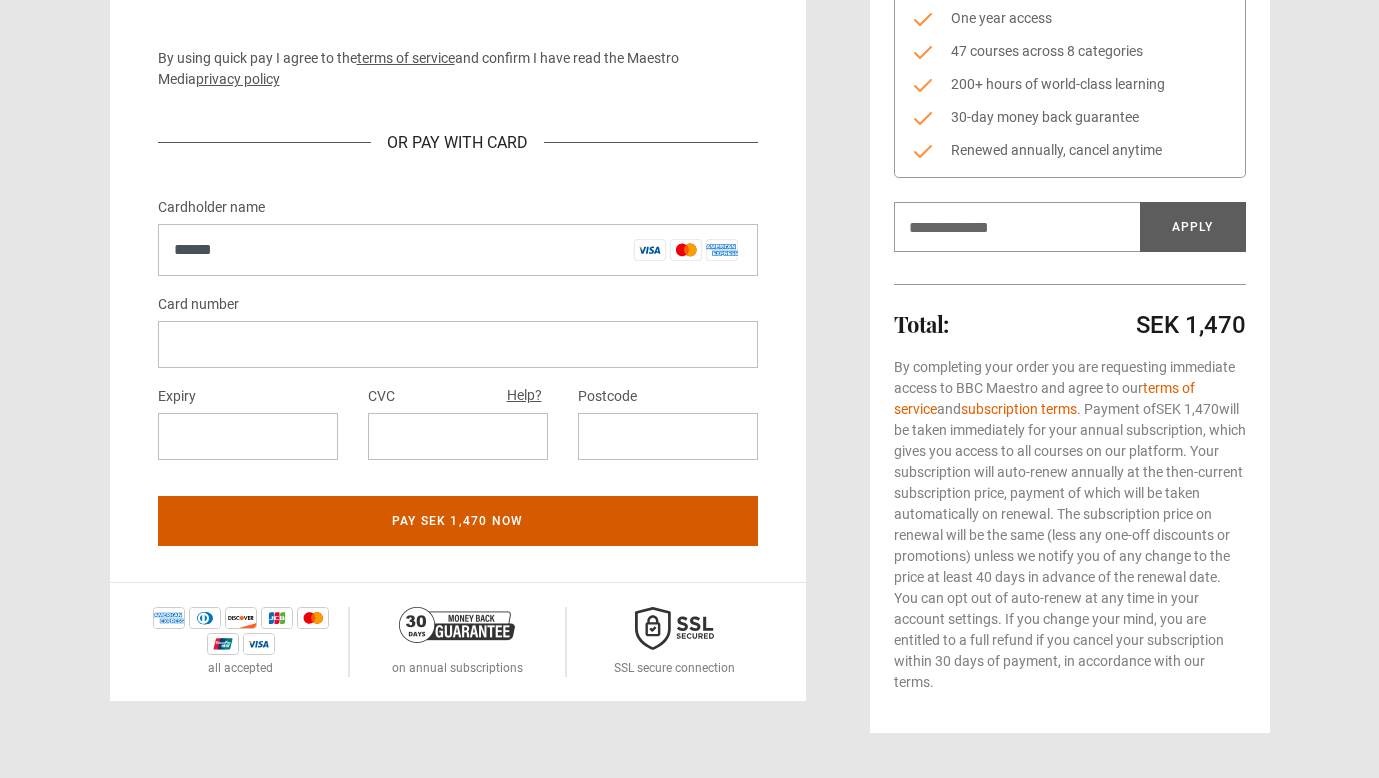 click on "Pay SEK 1,470 now" at bounding box center (458, 521) 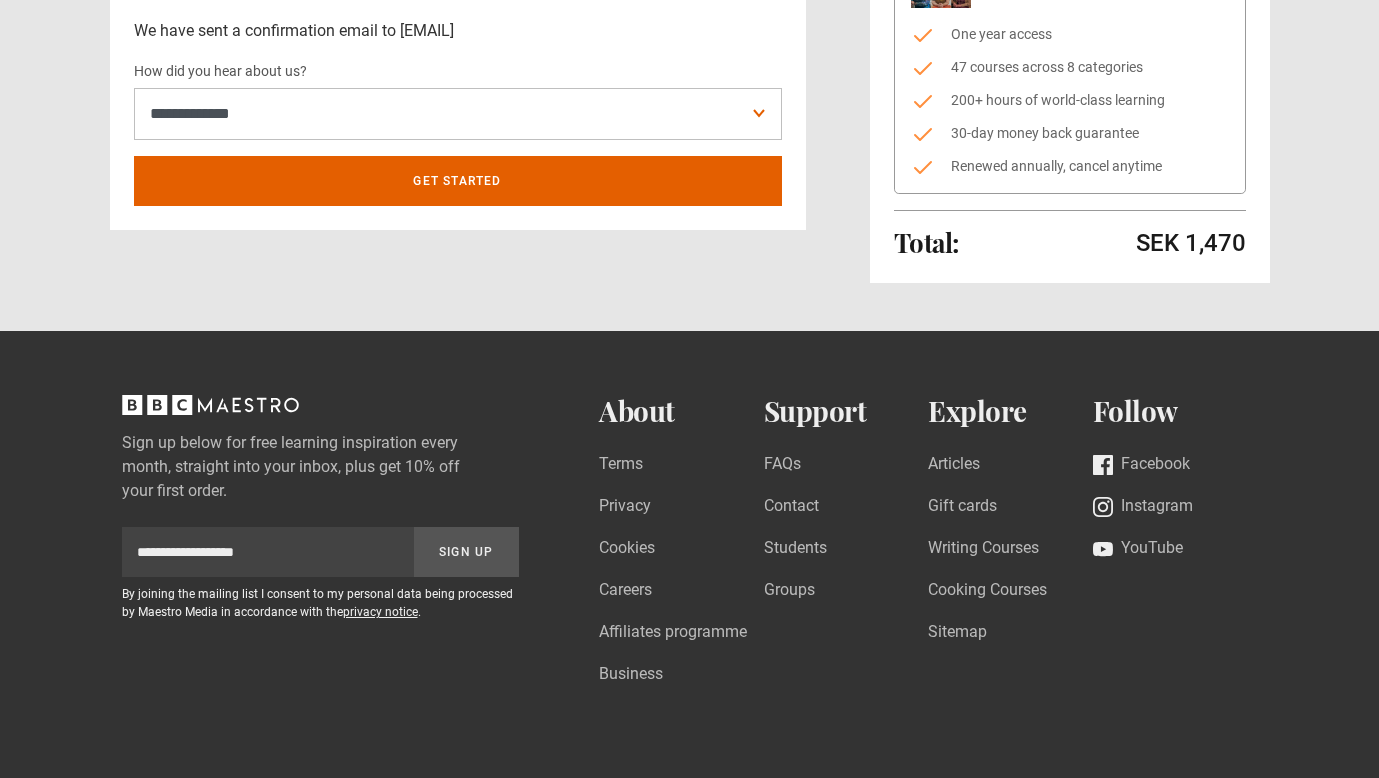 scroll, scrollTop: 0, scrollLeft: 0, axis: both 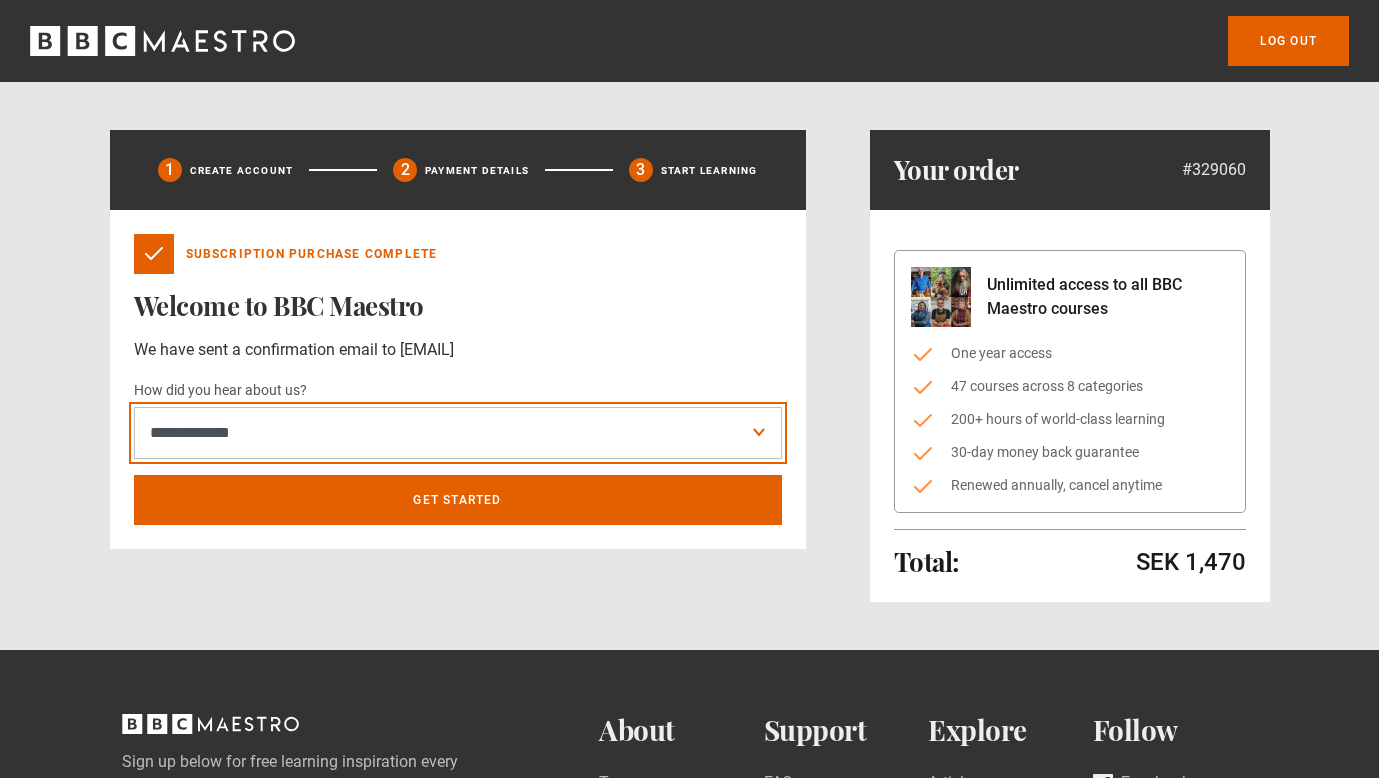 select on "******" 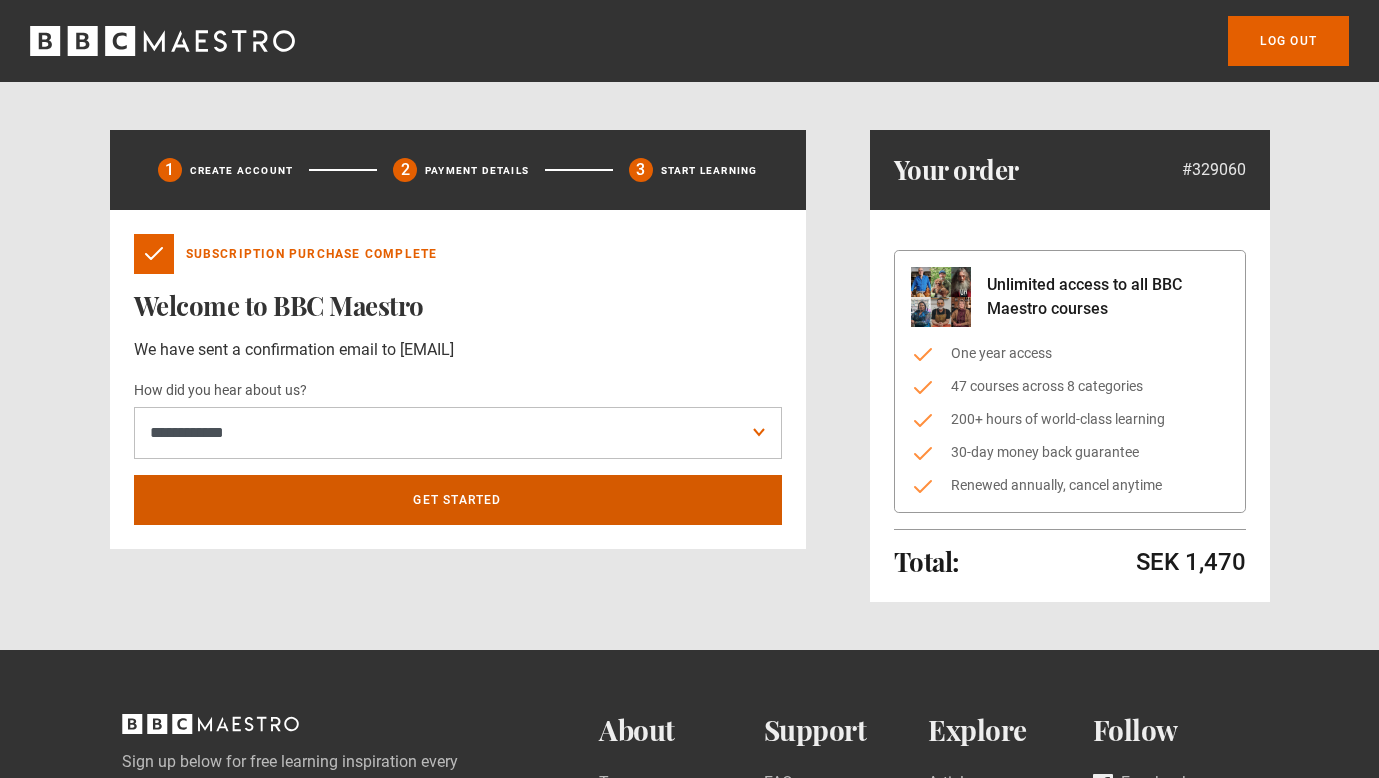 click on "Get Started" at bounding box center [458, 500] 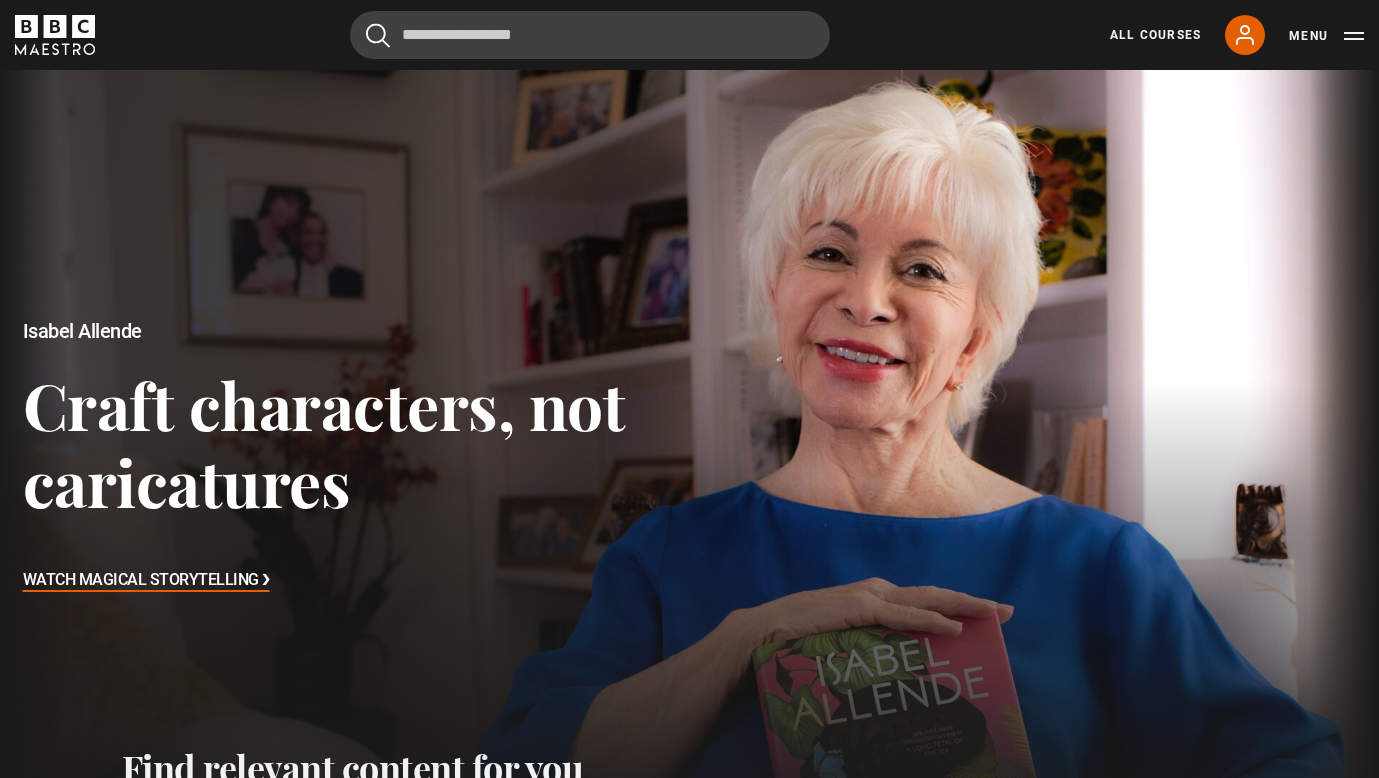 scroll, scrollTop: 669, scrollLeft: 0, axis: vertical 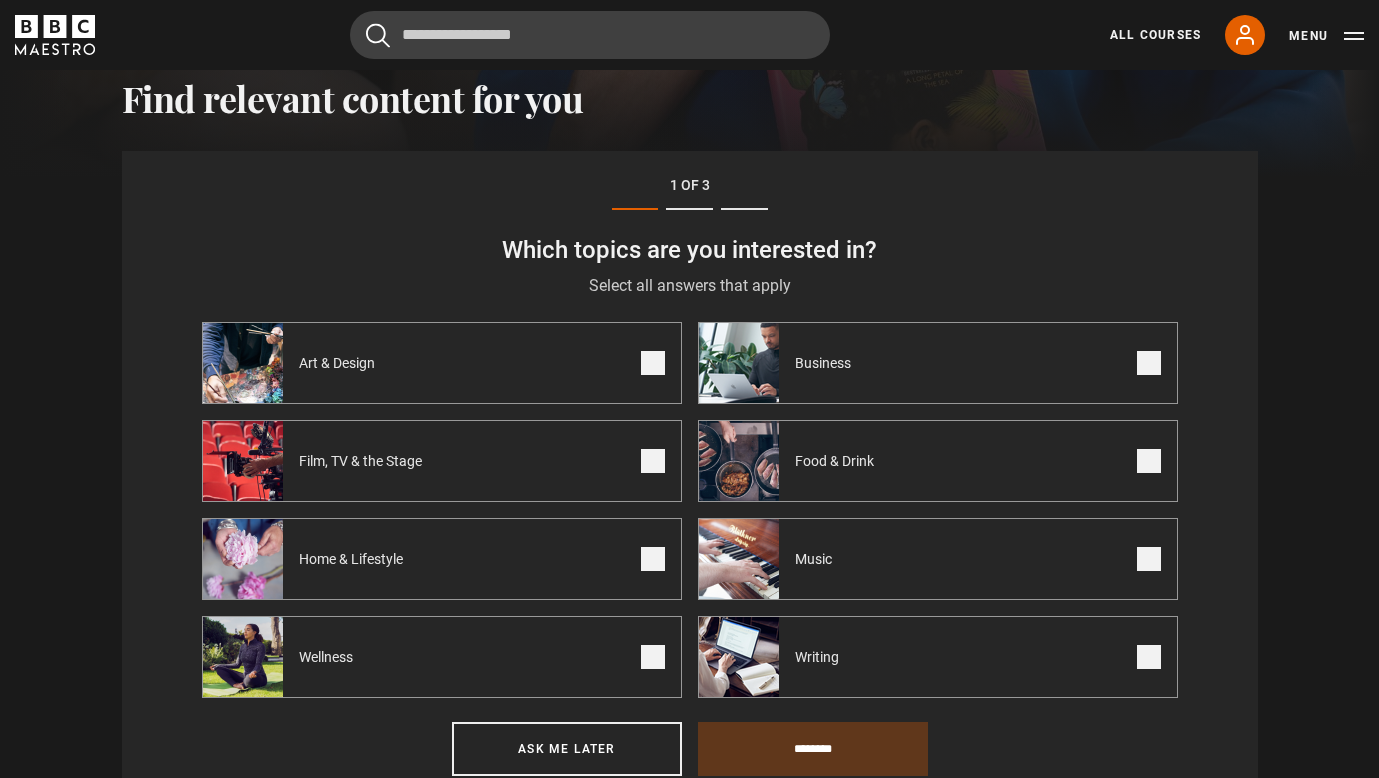 click at bounding box center (653, 363) 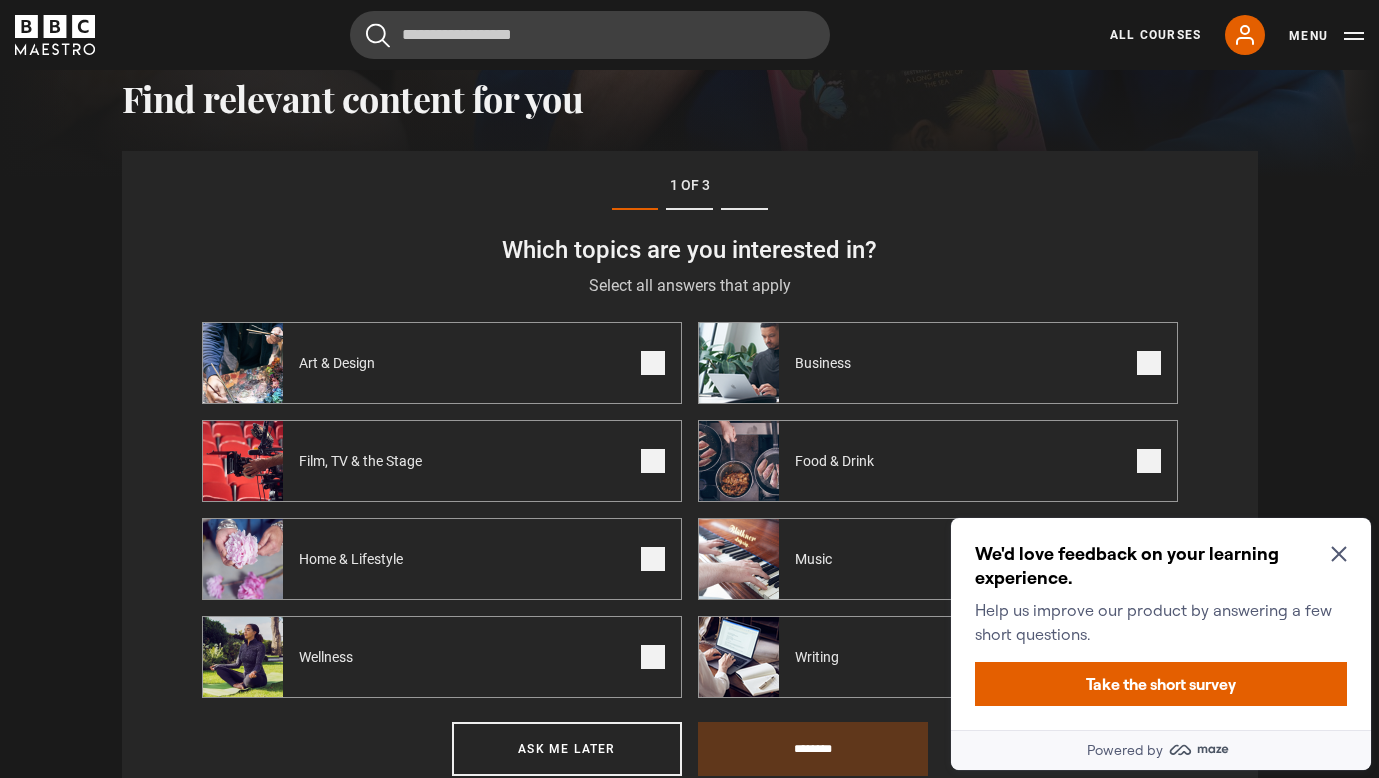 scroll, scrollTop: 0, scrollLeft: 0, axis: both 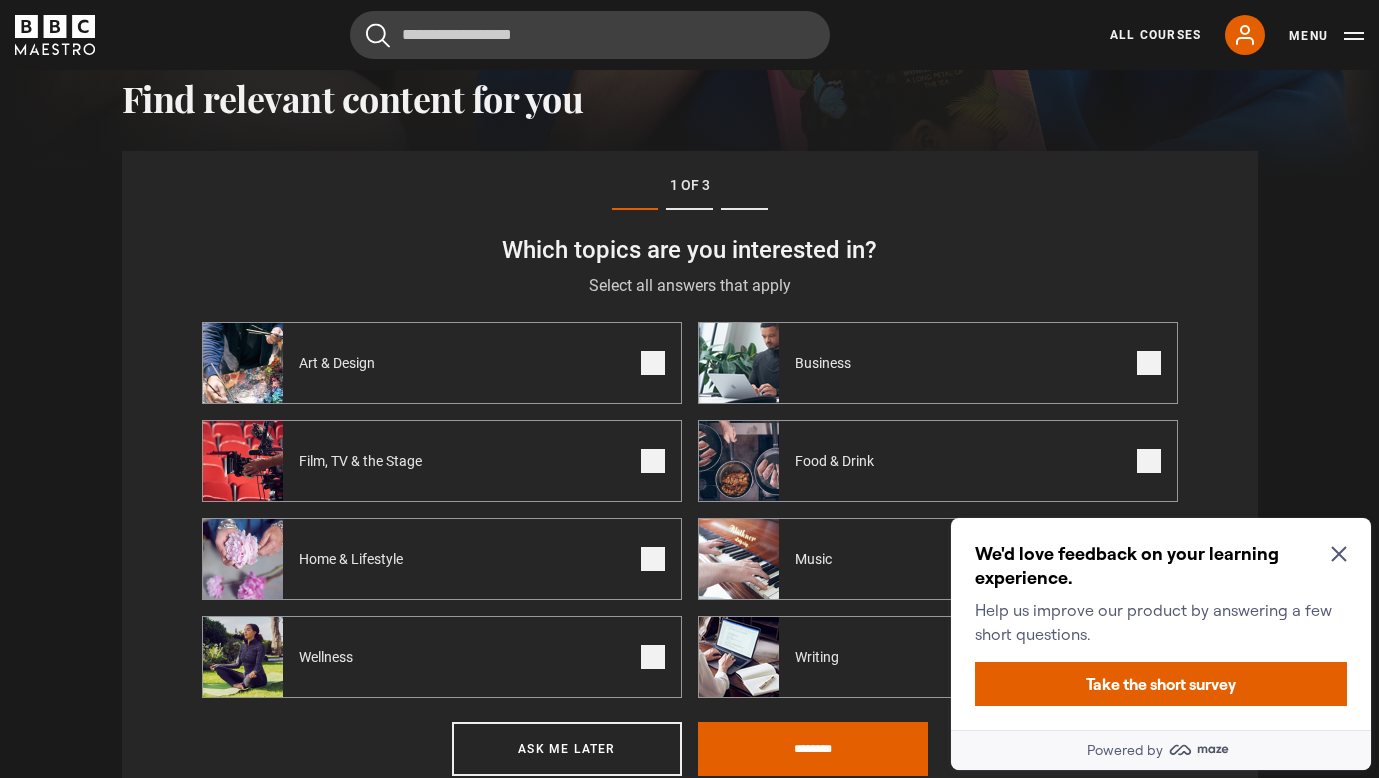 click 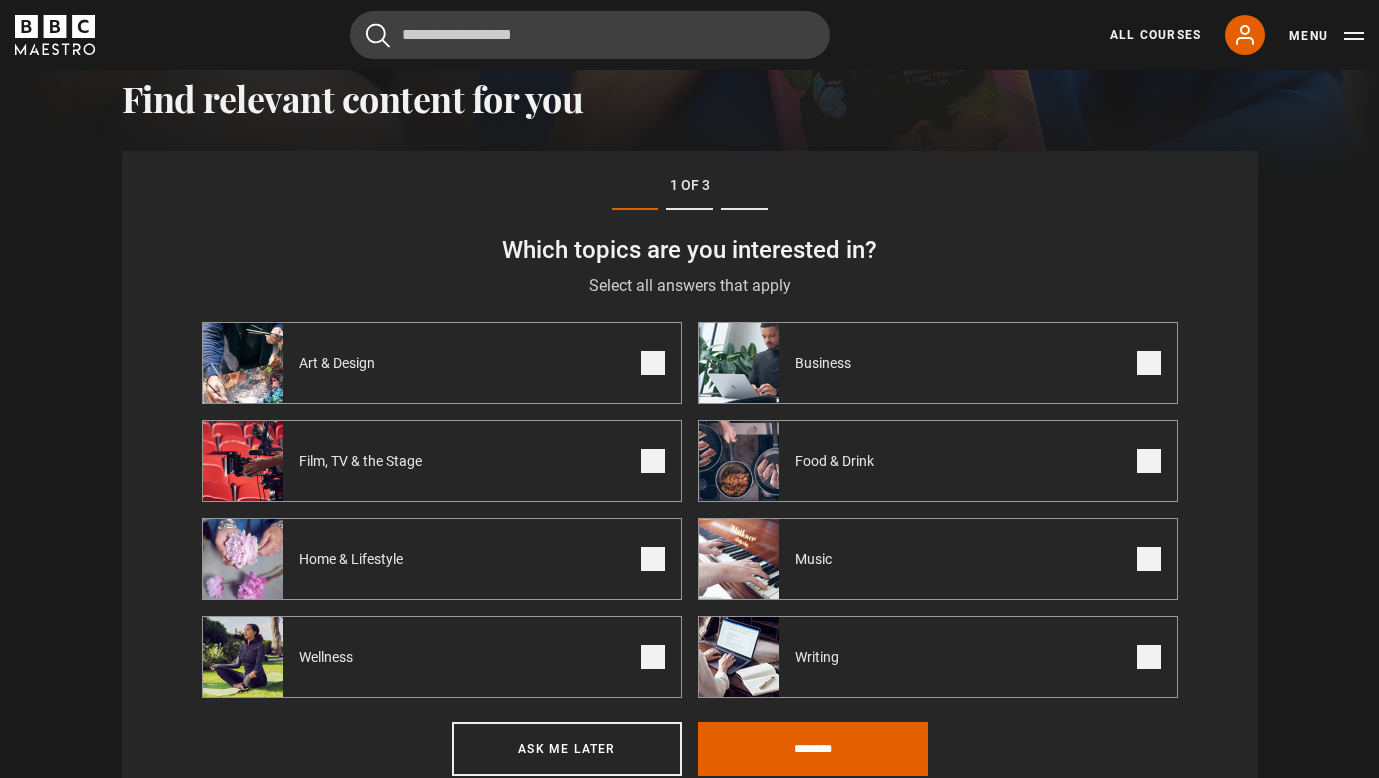 click at bounding box center (1149, 363) 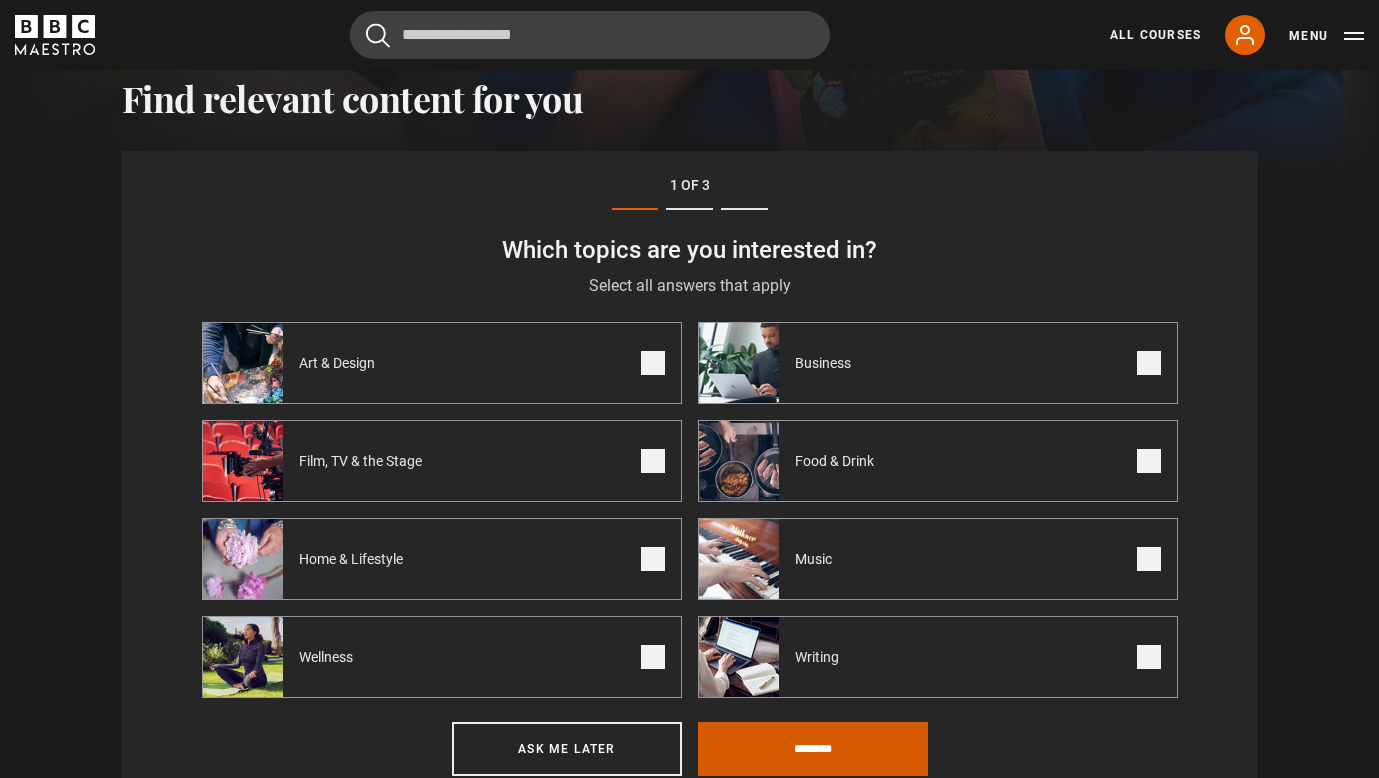 click on "********" at bounding box center [813, 749] 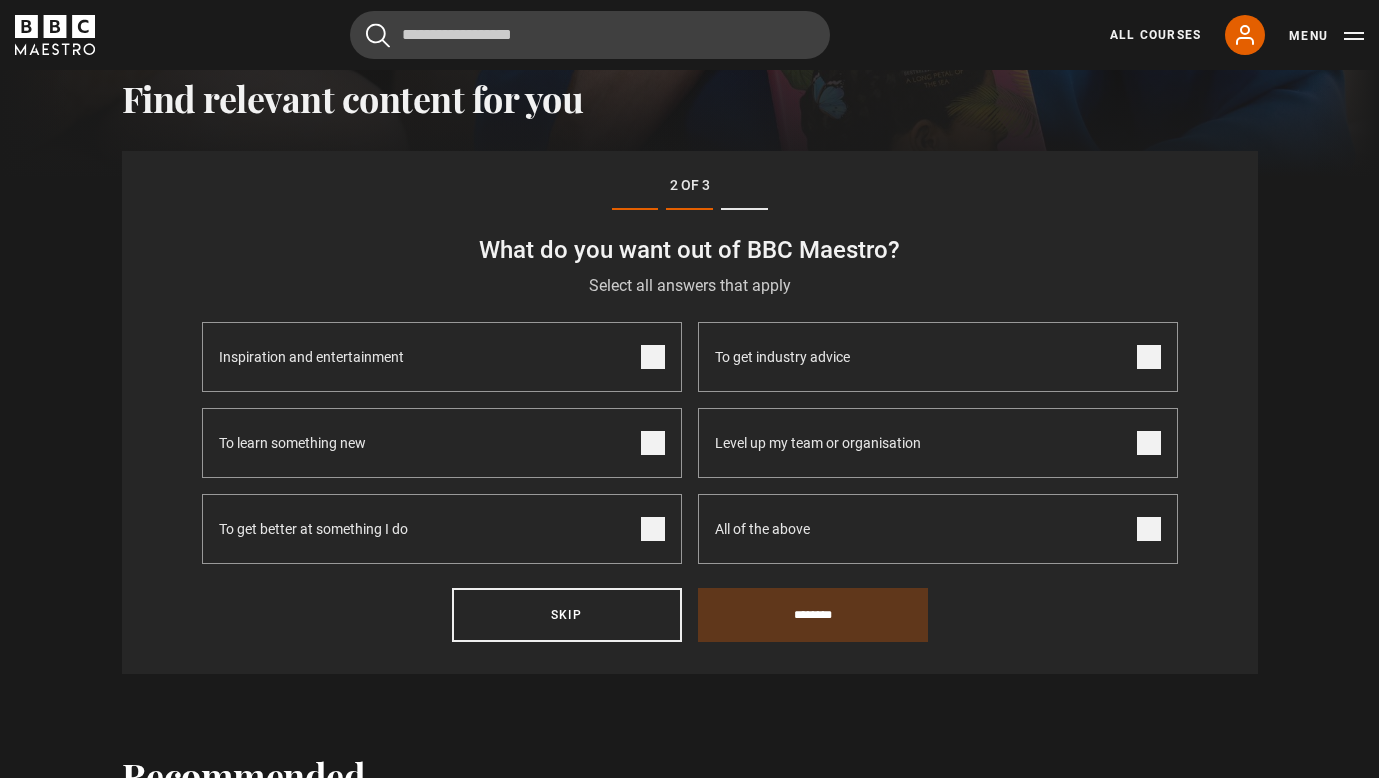 click at bounding box center (1149, 357) 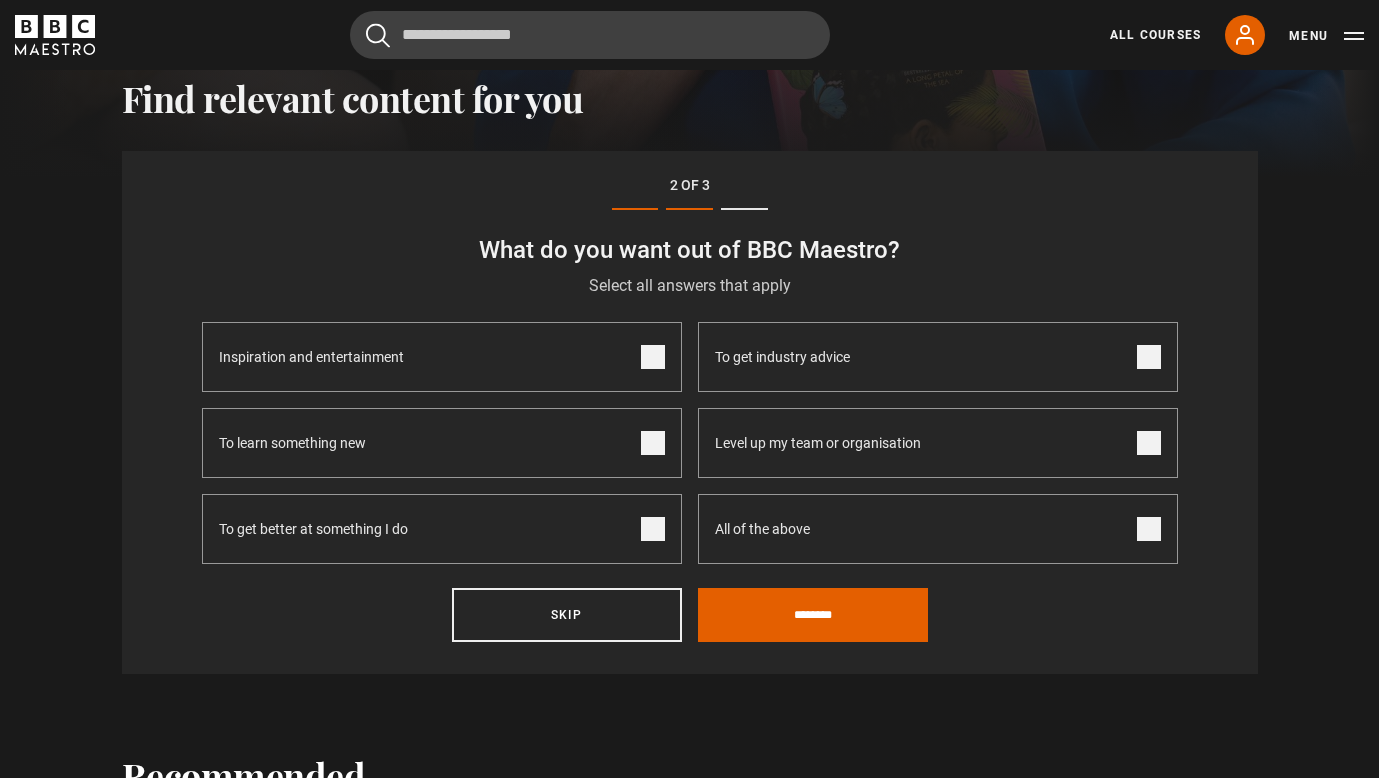 click at bounding box center [1149, 443] 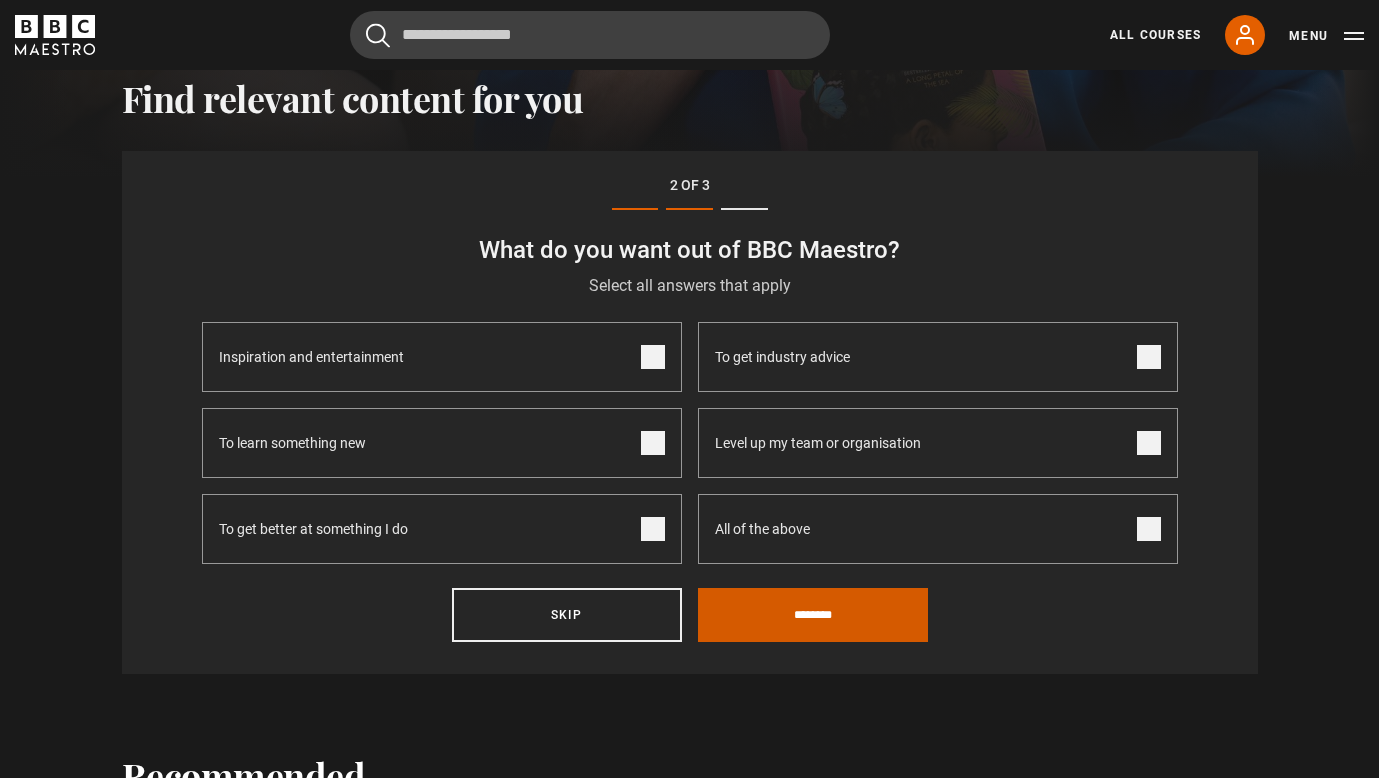 click on "********" at bounding box center [813, 615] 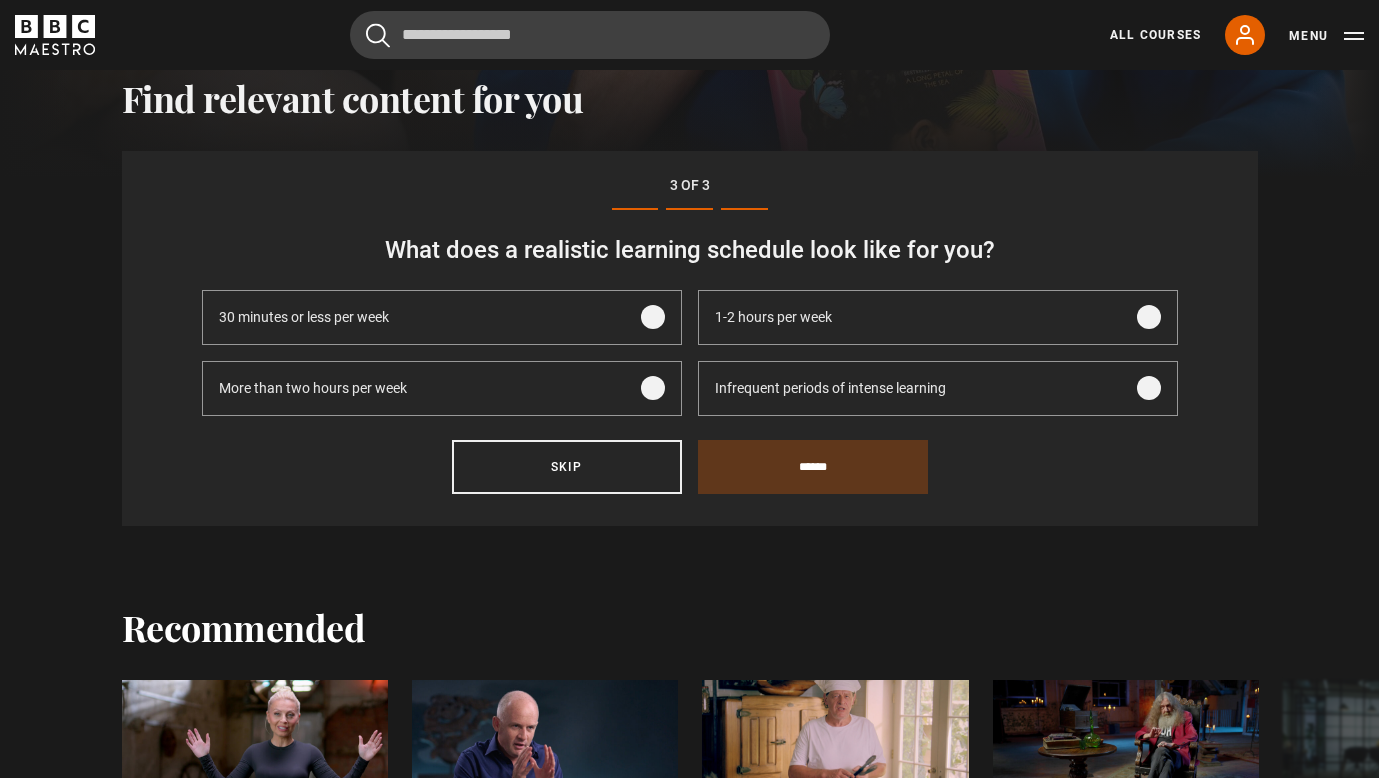 click at bounding box center (653, 388) 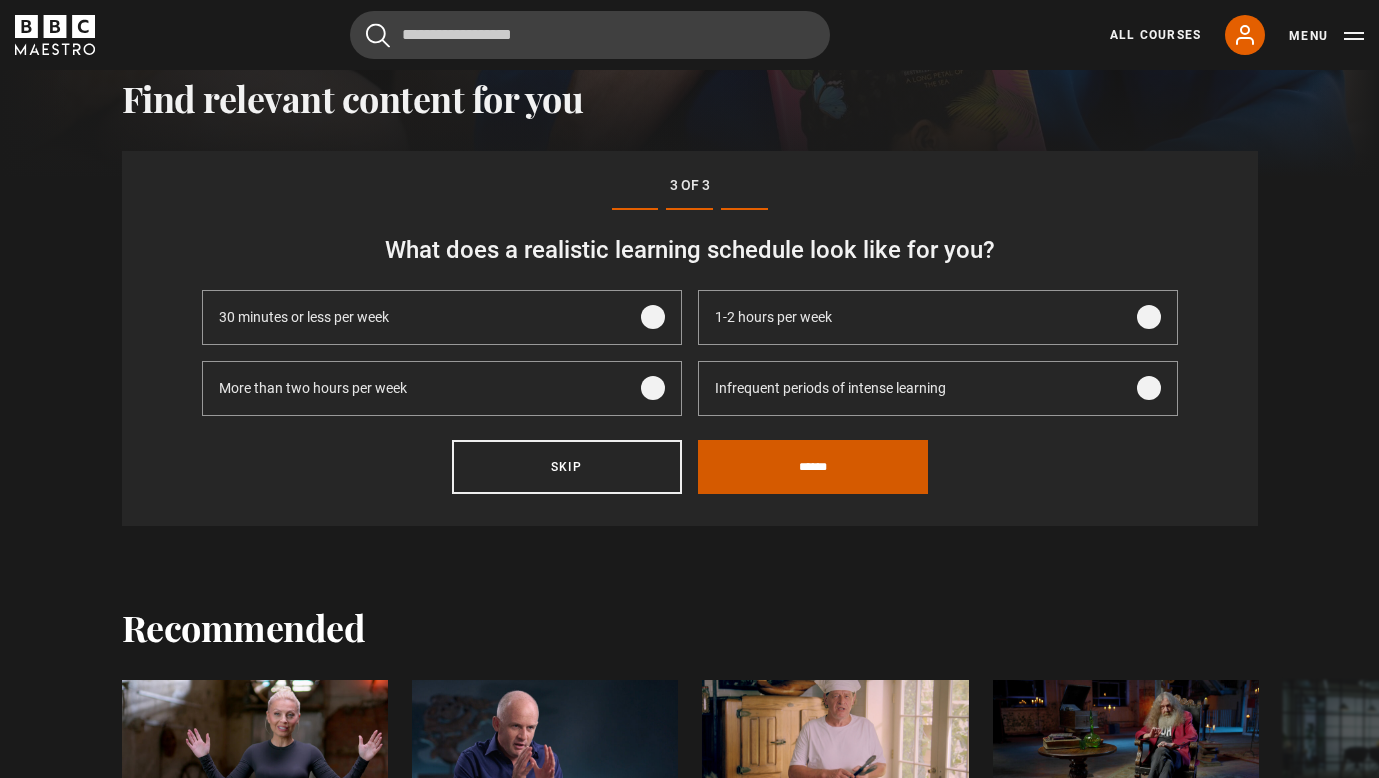 click on "******" at bounding box center (813, 467) 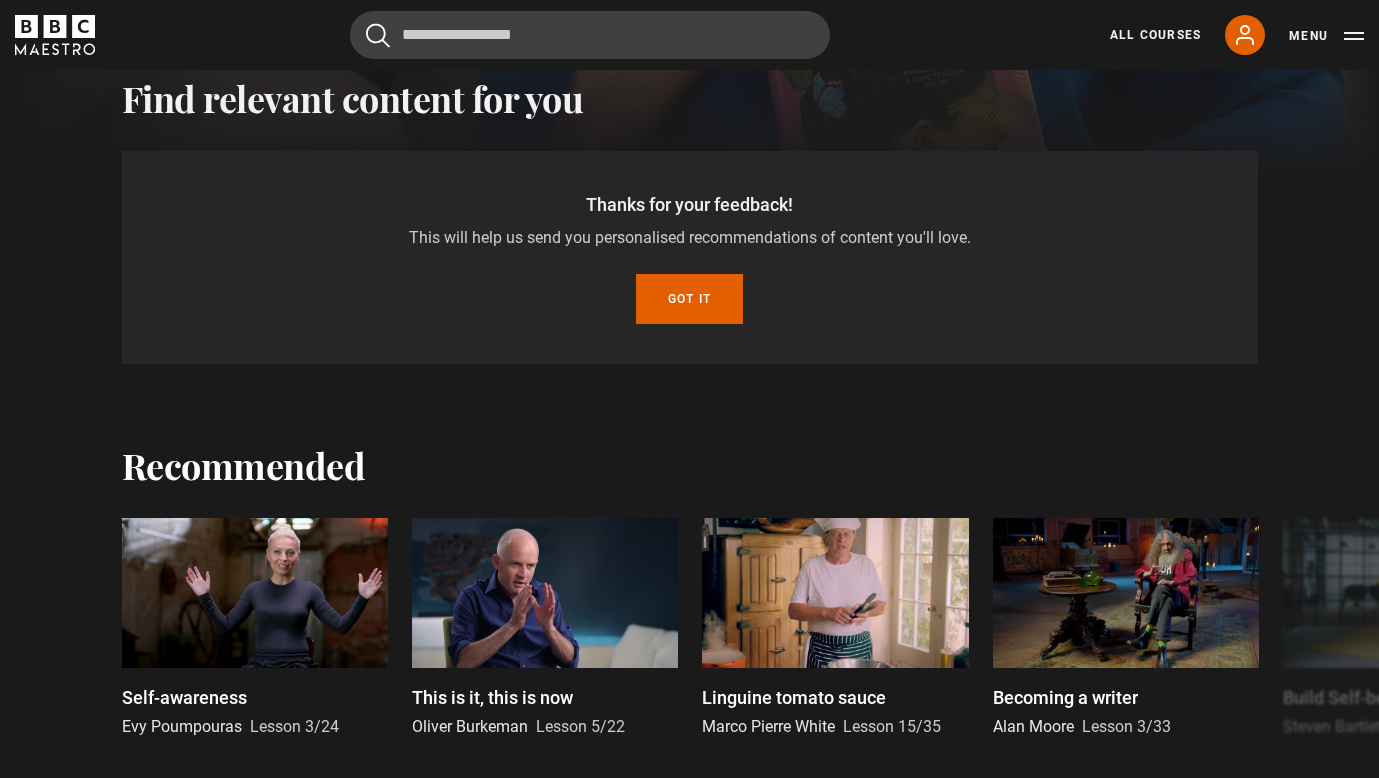 scroll, scrollTop: 595, scrollLeft: 0, axis: vertical 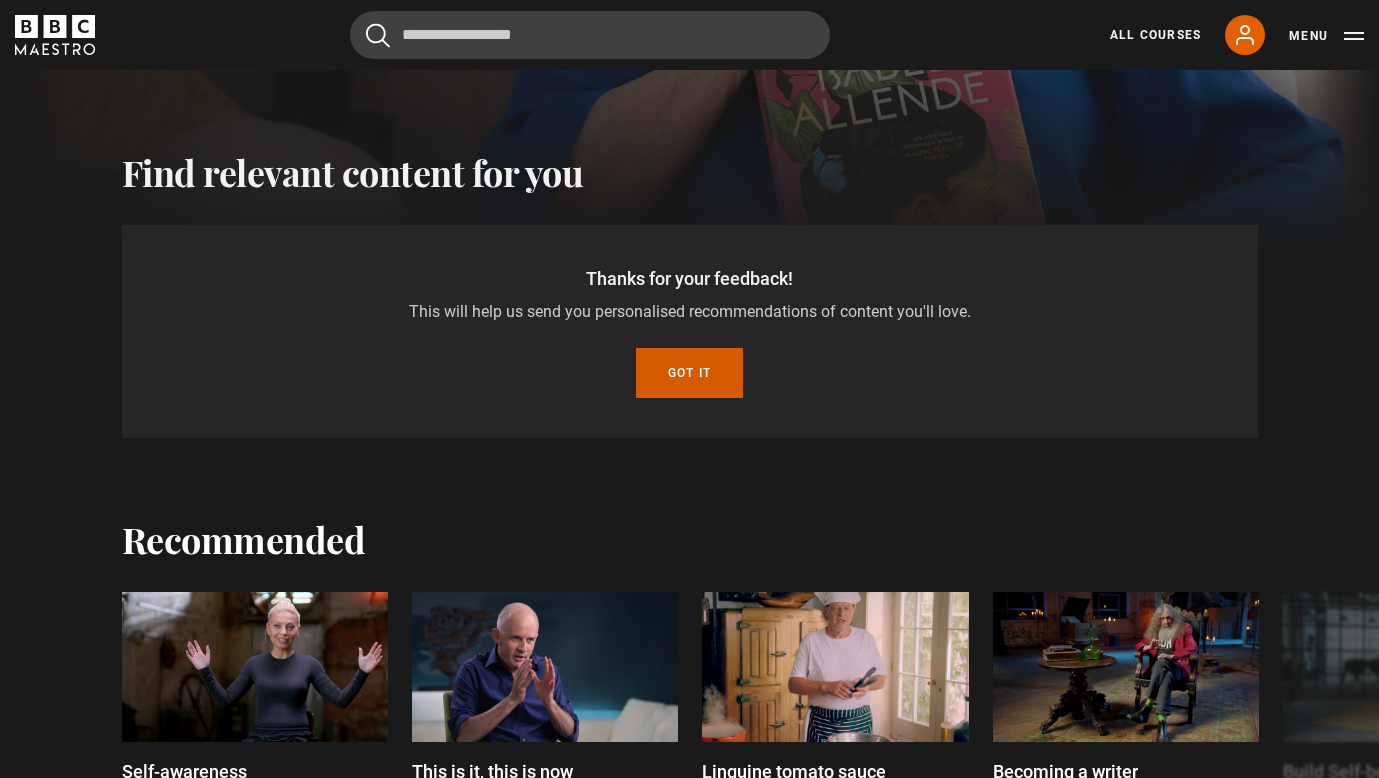 click on "Got it" at bounding box center [689, 373] 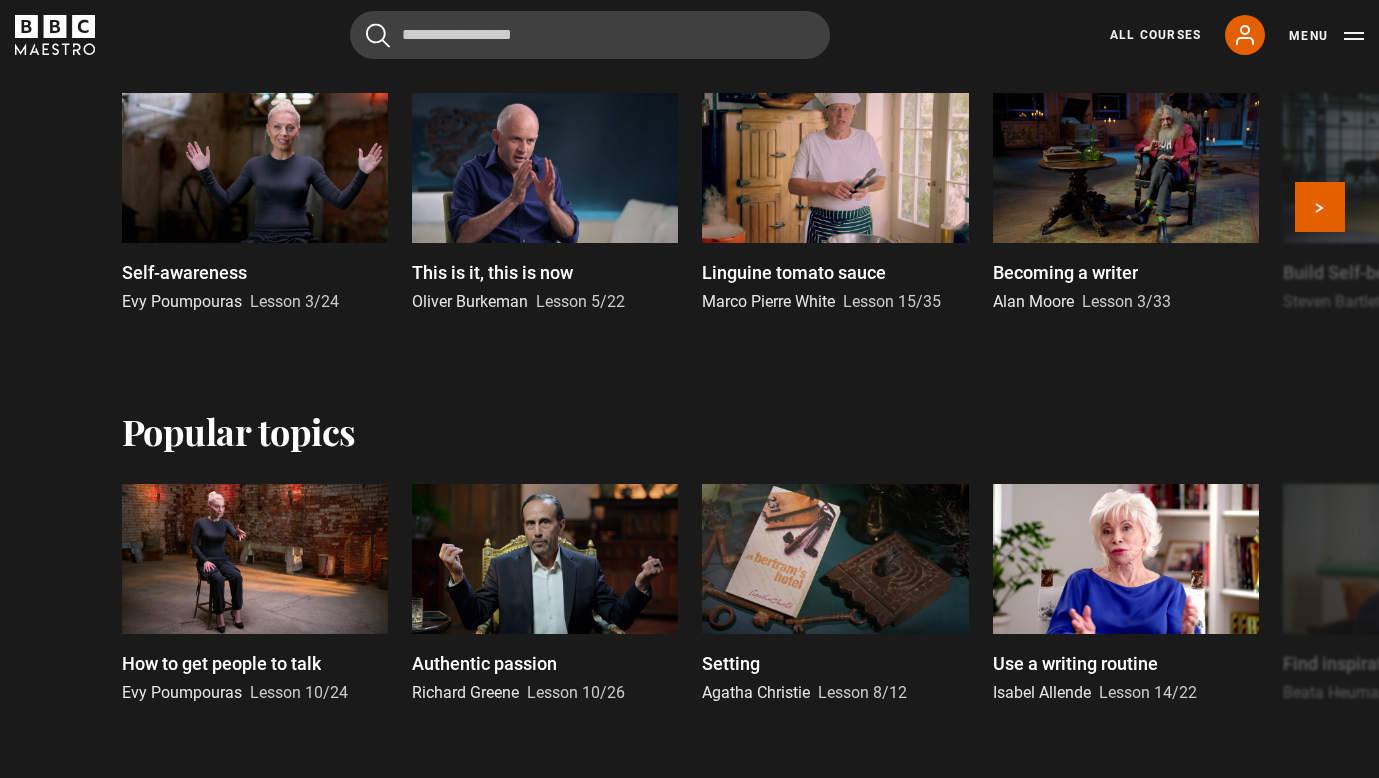 scroll, scrollTop: 837, scrollLeft: 0, axis: vertical 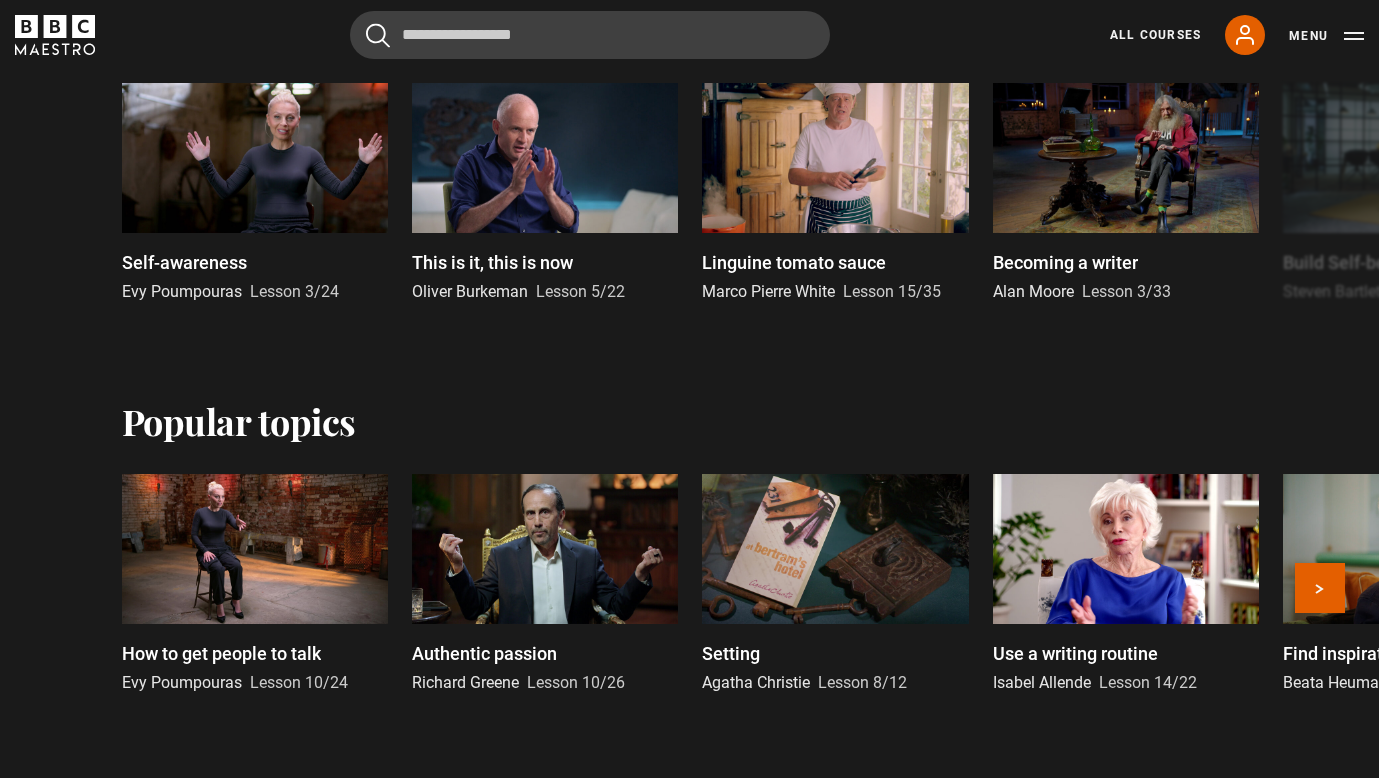 click at bounding box center [255, 549] 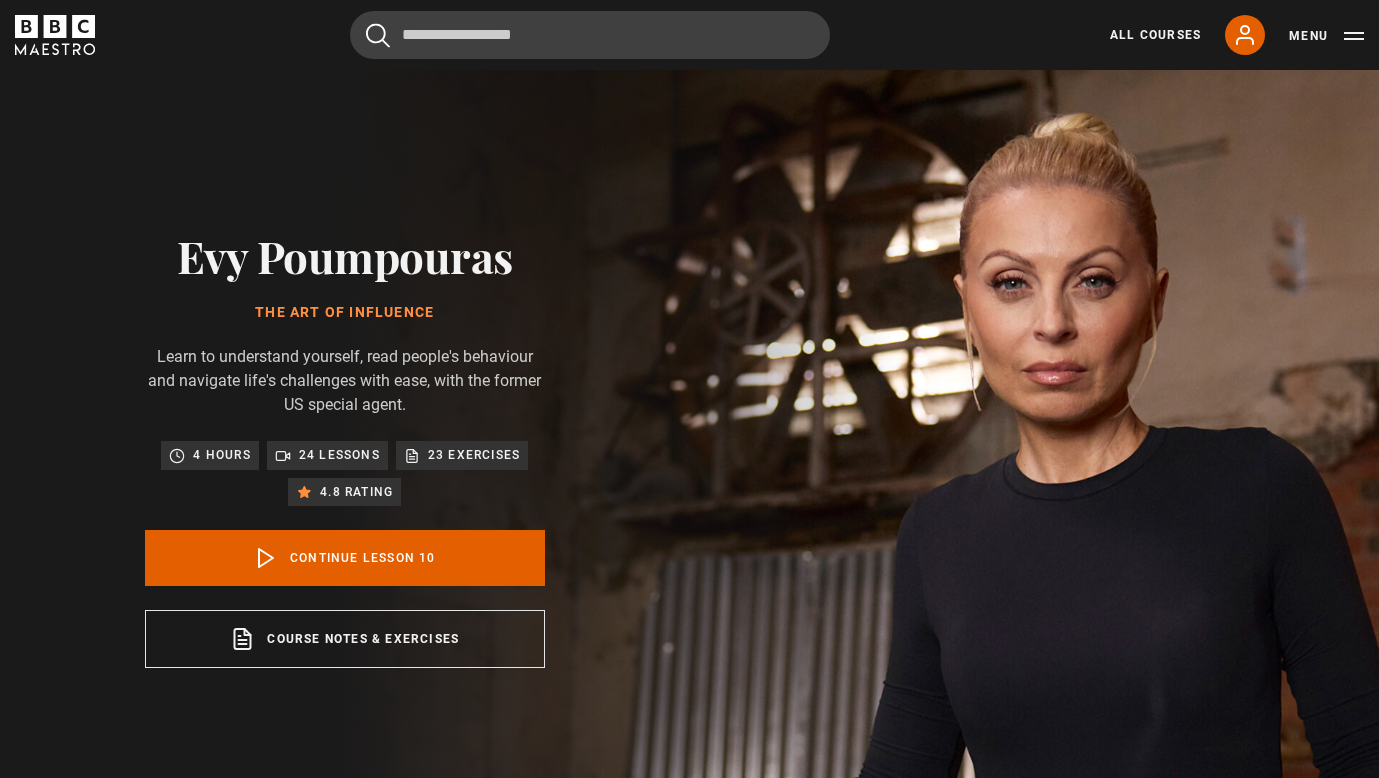 scroll, scrollTop: 782, scrollLeft: 0, axis: vertical 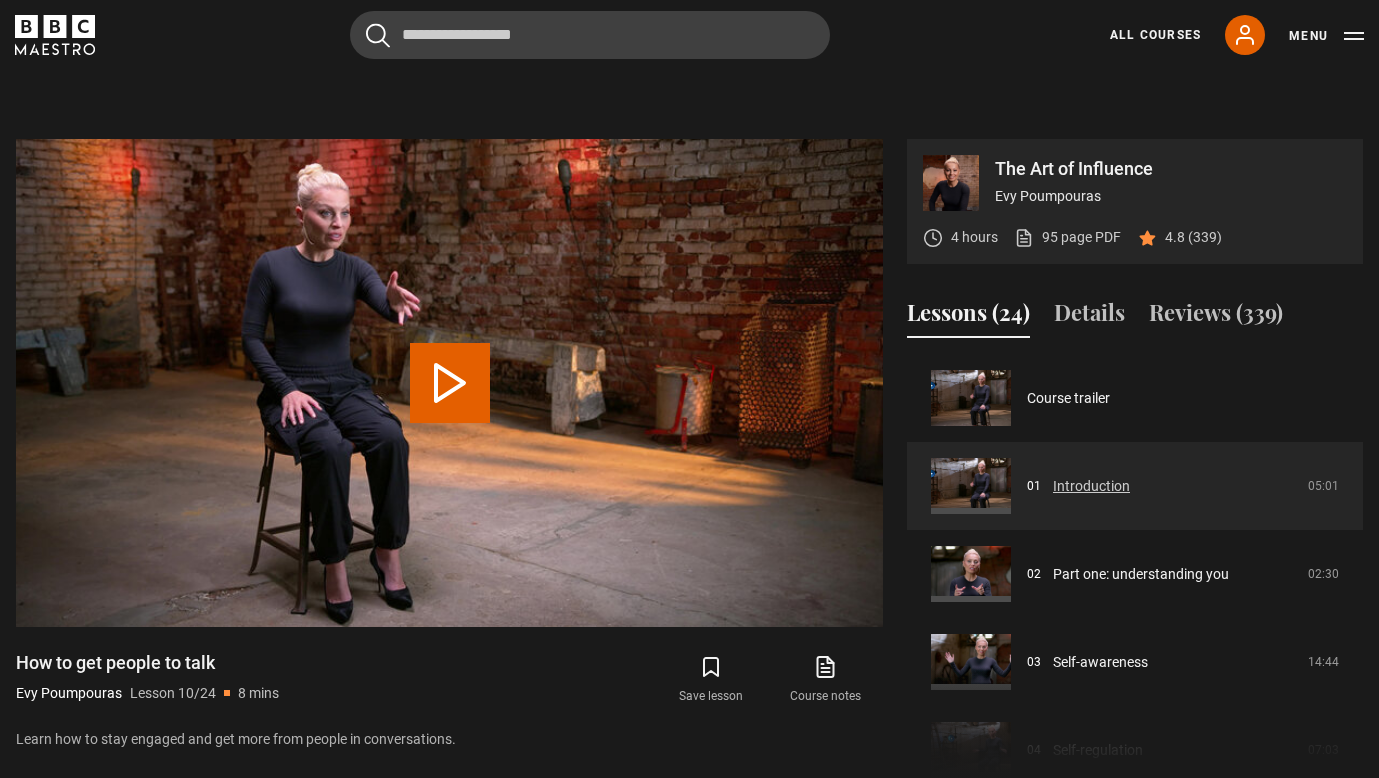 click on "Introduction" at bounding box center (1091, 486) 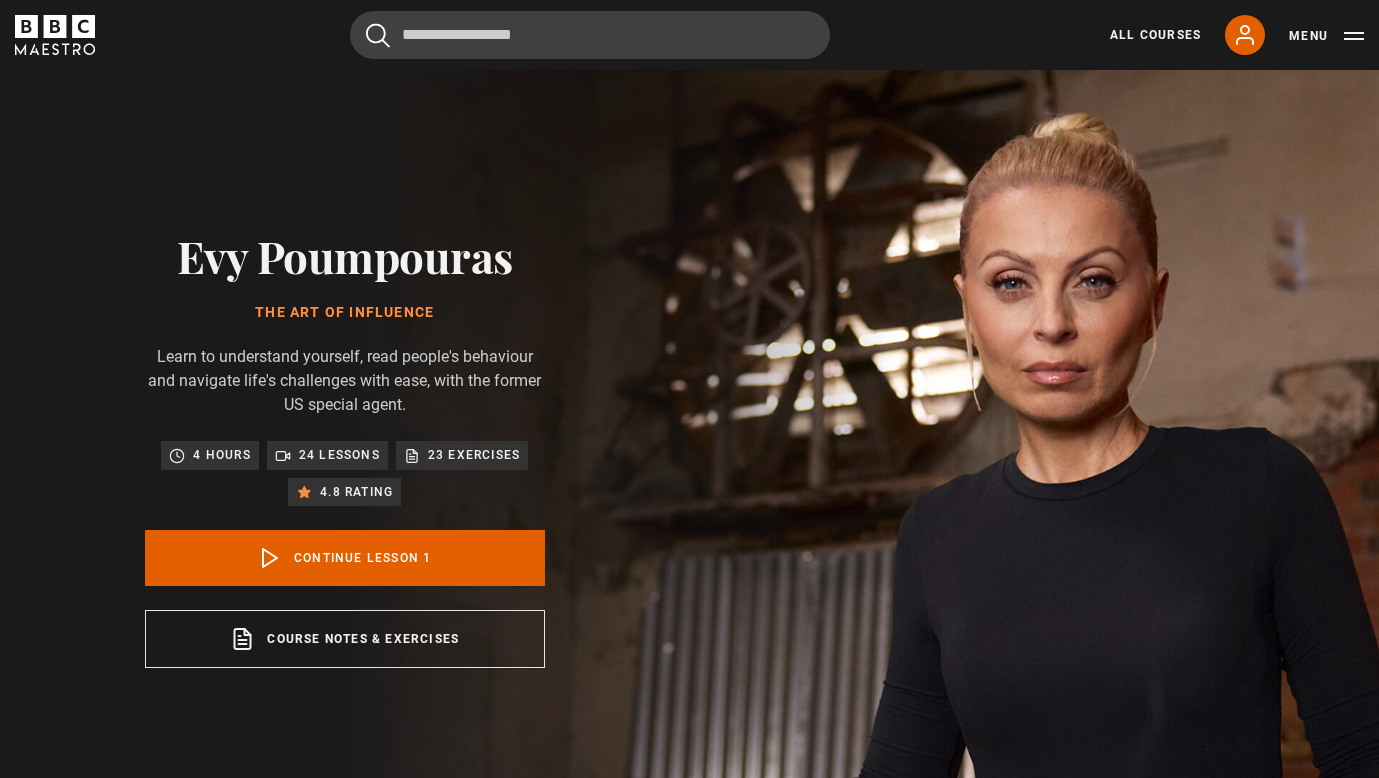 scroll, scrollTop: 826, scrollLeft: 0, axis: vertical 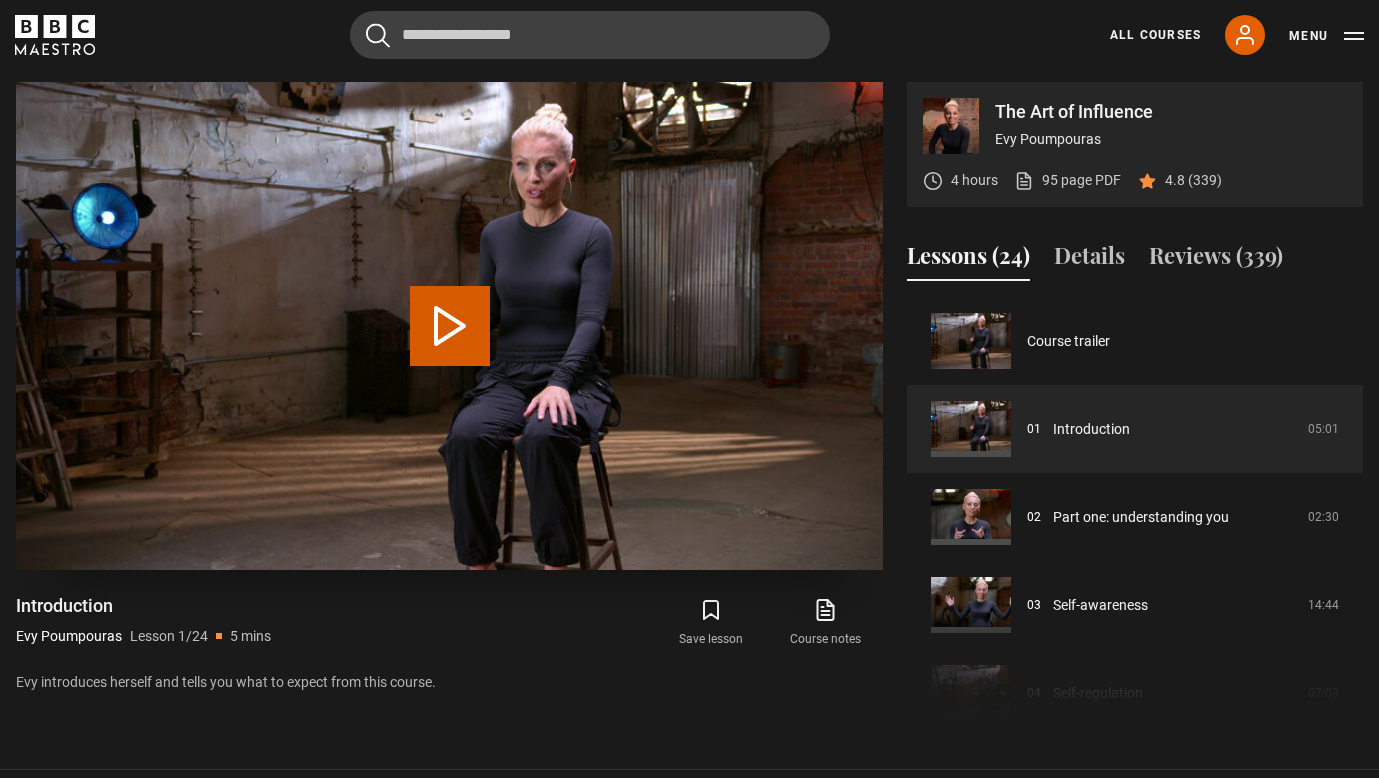 click on "Play Lesson Introduction" at bounding box center (450, 326) 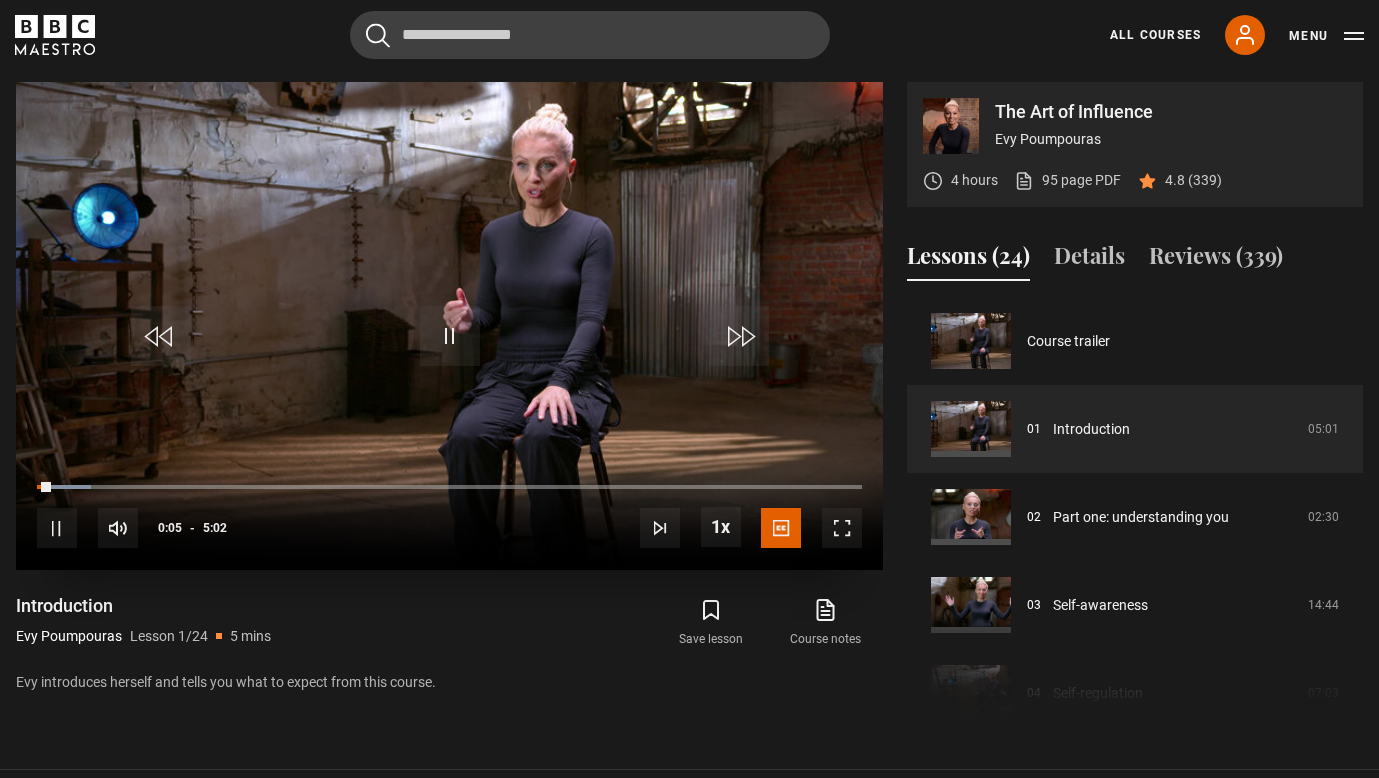 click at bounding box center (450, 336) 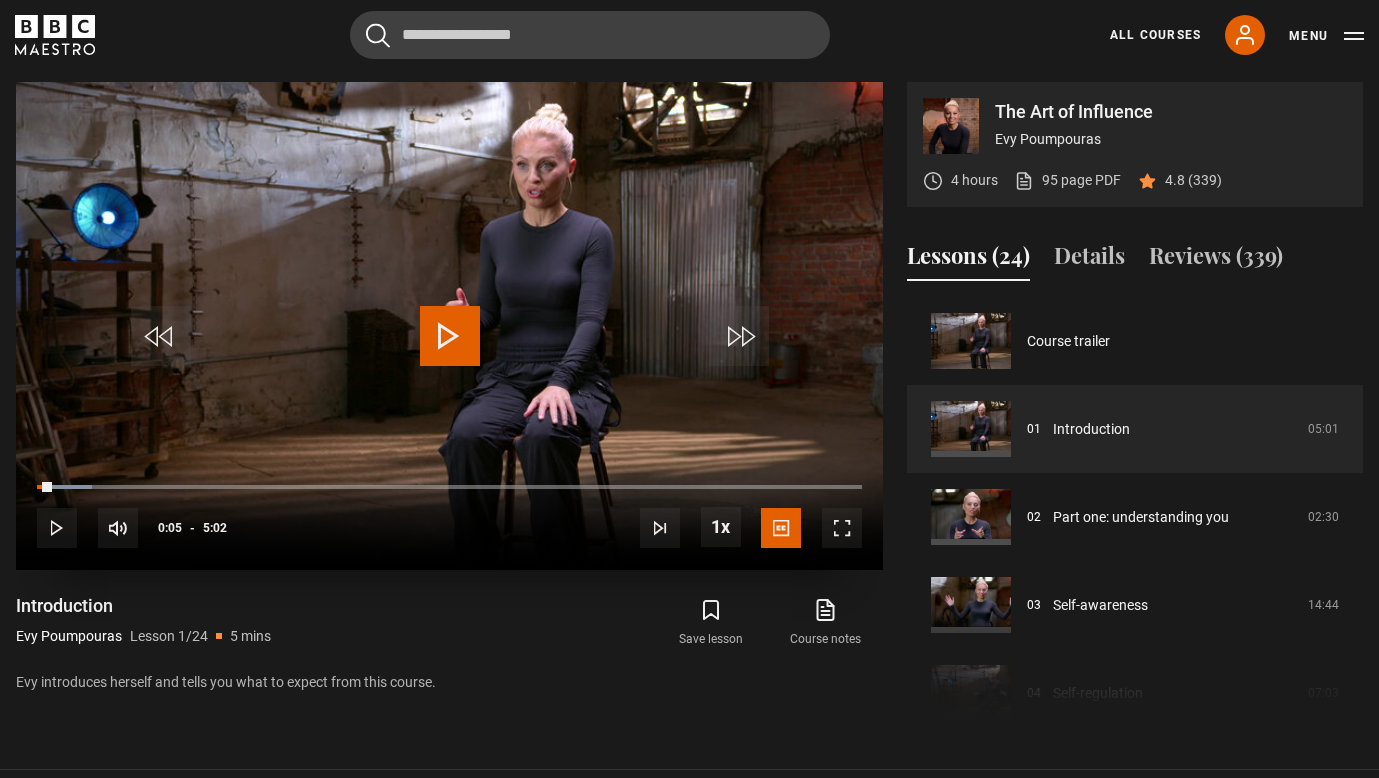 click at bounding box center [450, 336] 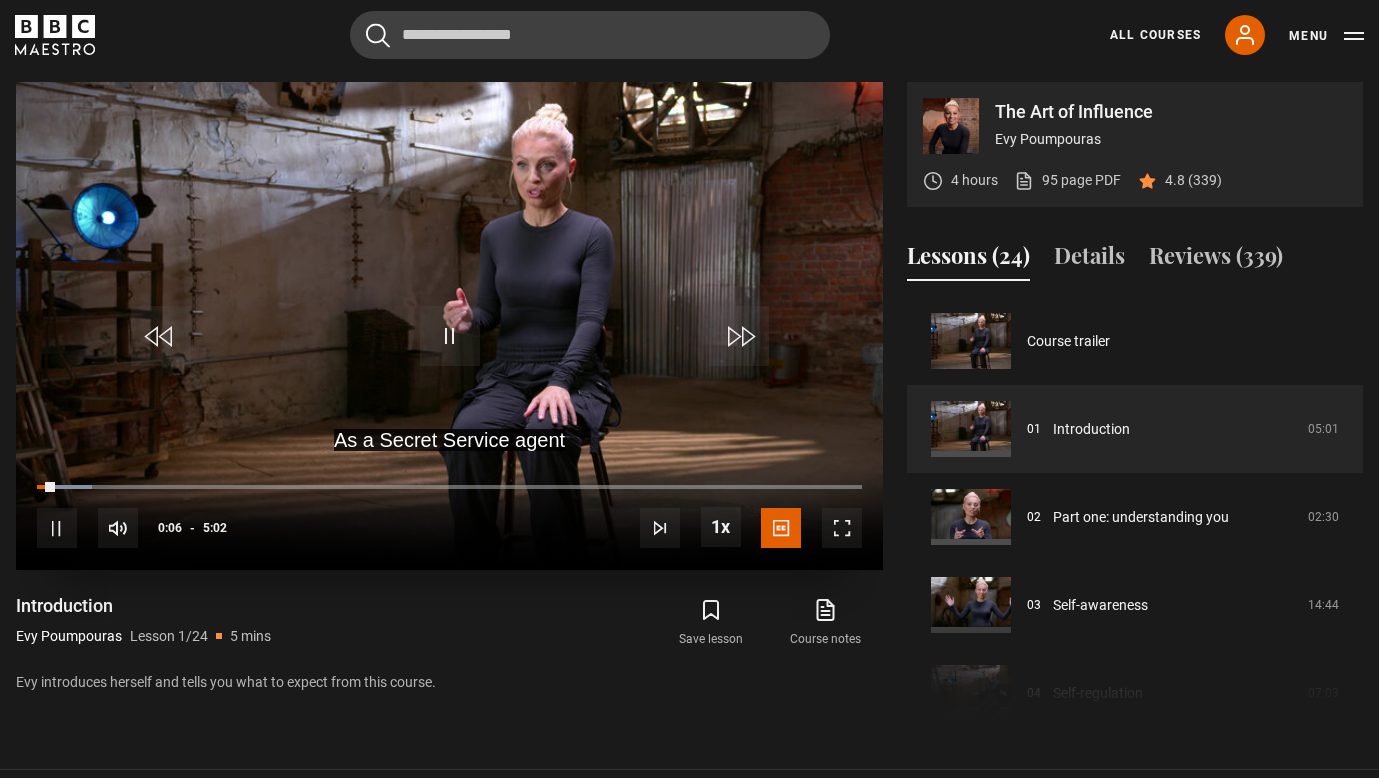 click at bounding box center [842, 528] 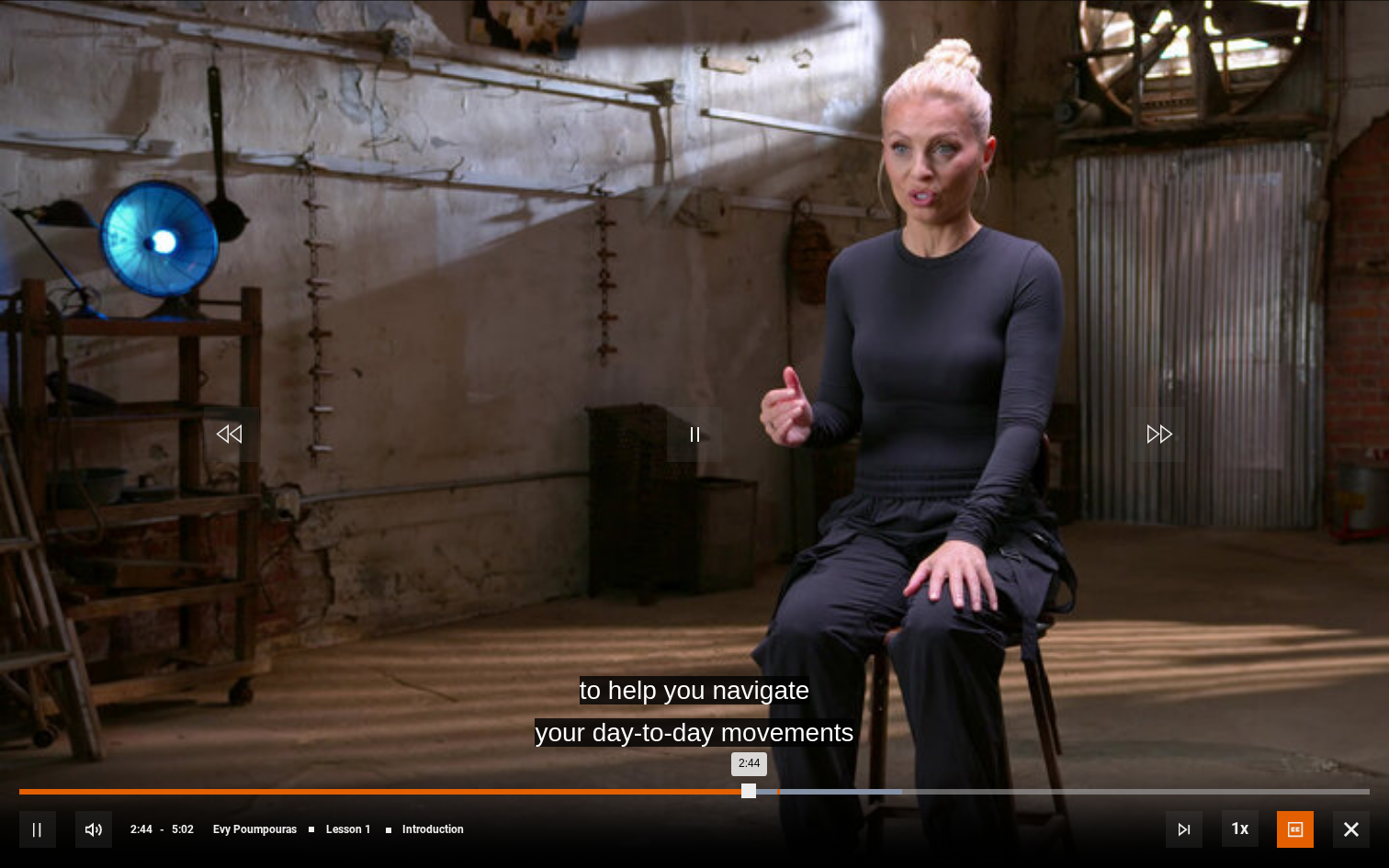 click on "Loaded :  65.38% 2:49 2:44" at bounding box center [694, 792] 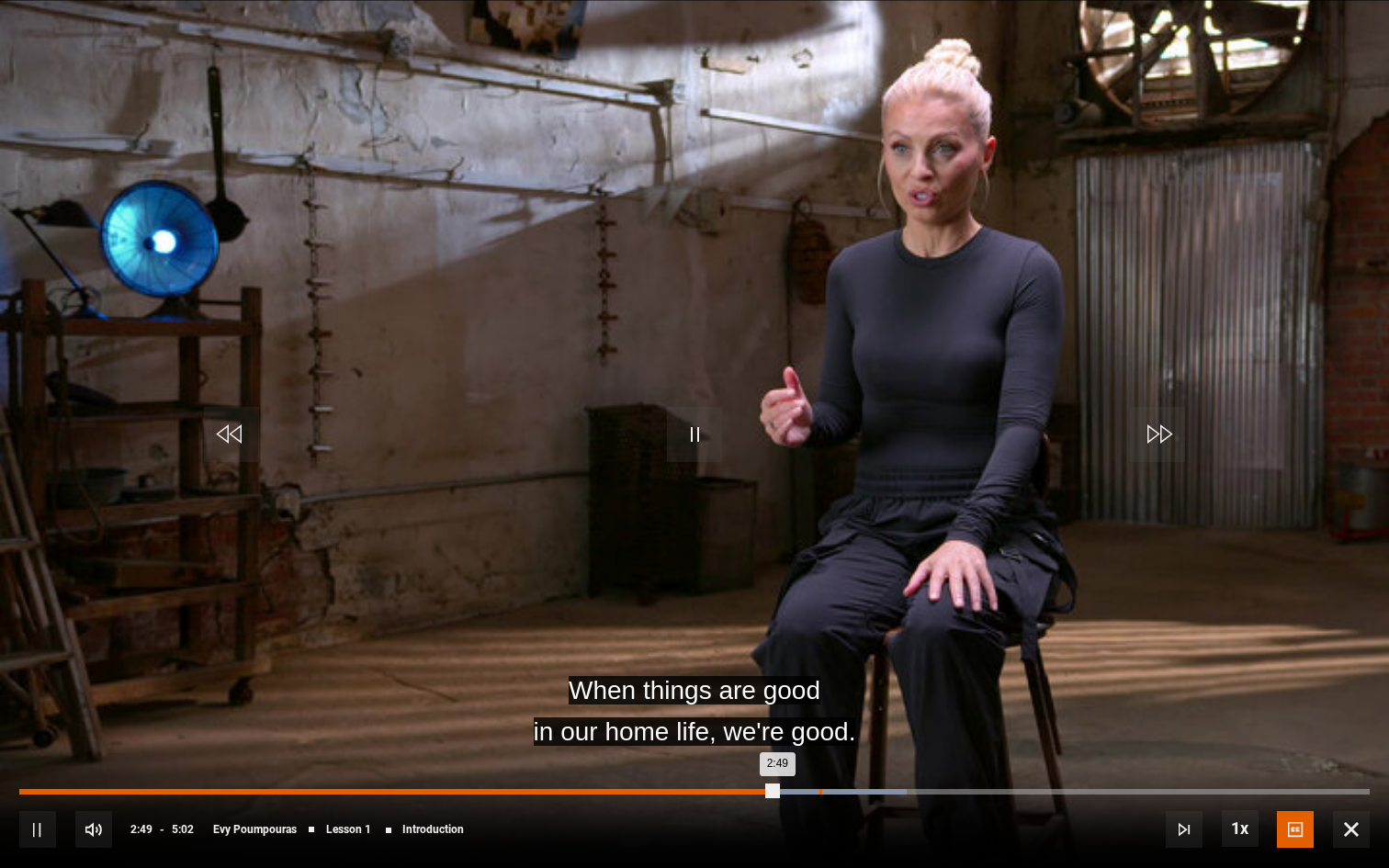 click on "Loaded :  65.71% 2:58 2:49" at bounding box center (694, 792) 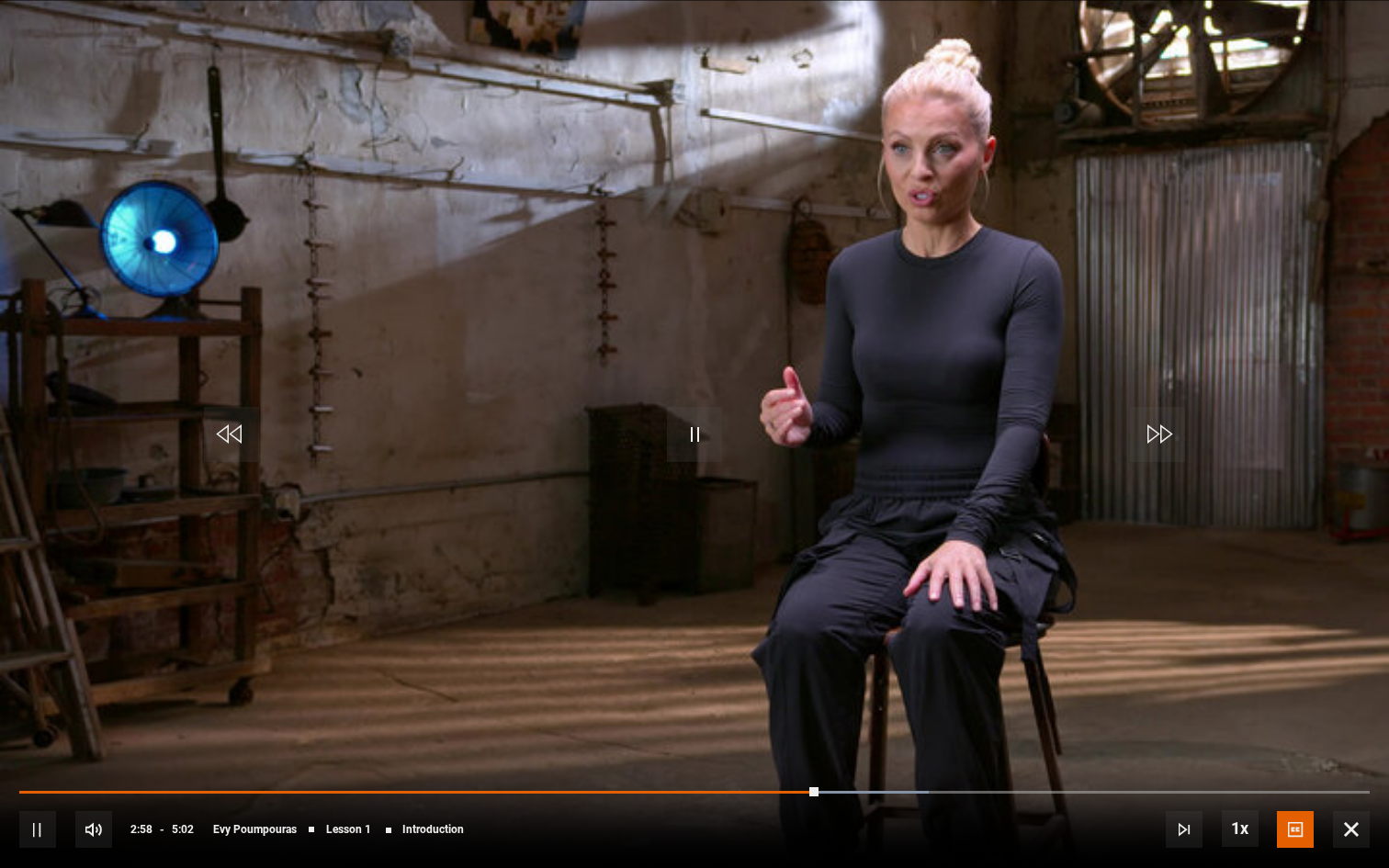 click at bounding box center (694, 434) 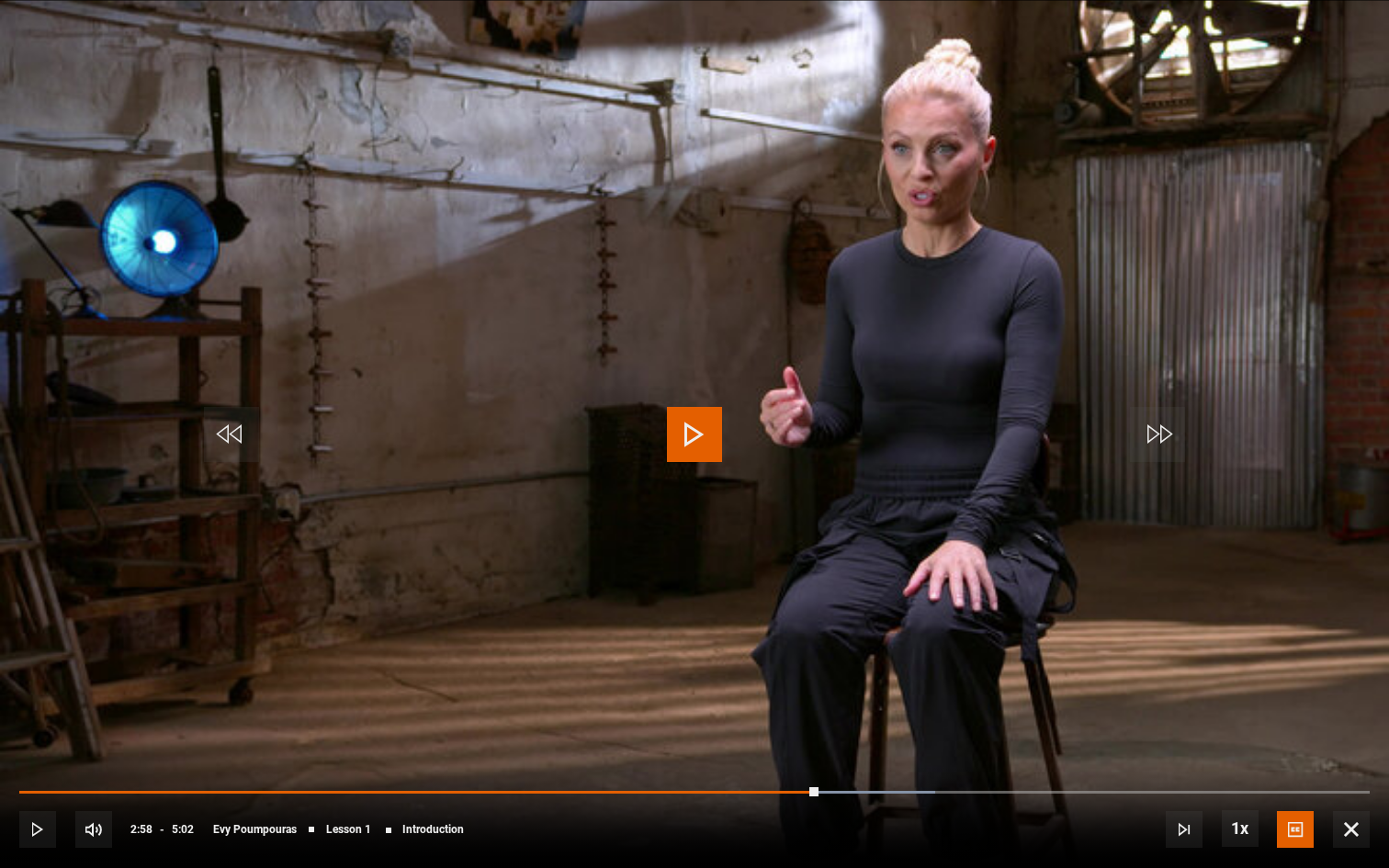 click at bounding box center (694, 434) 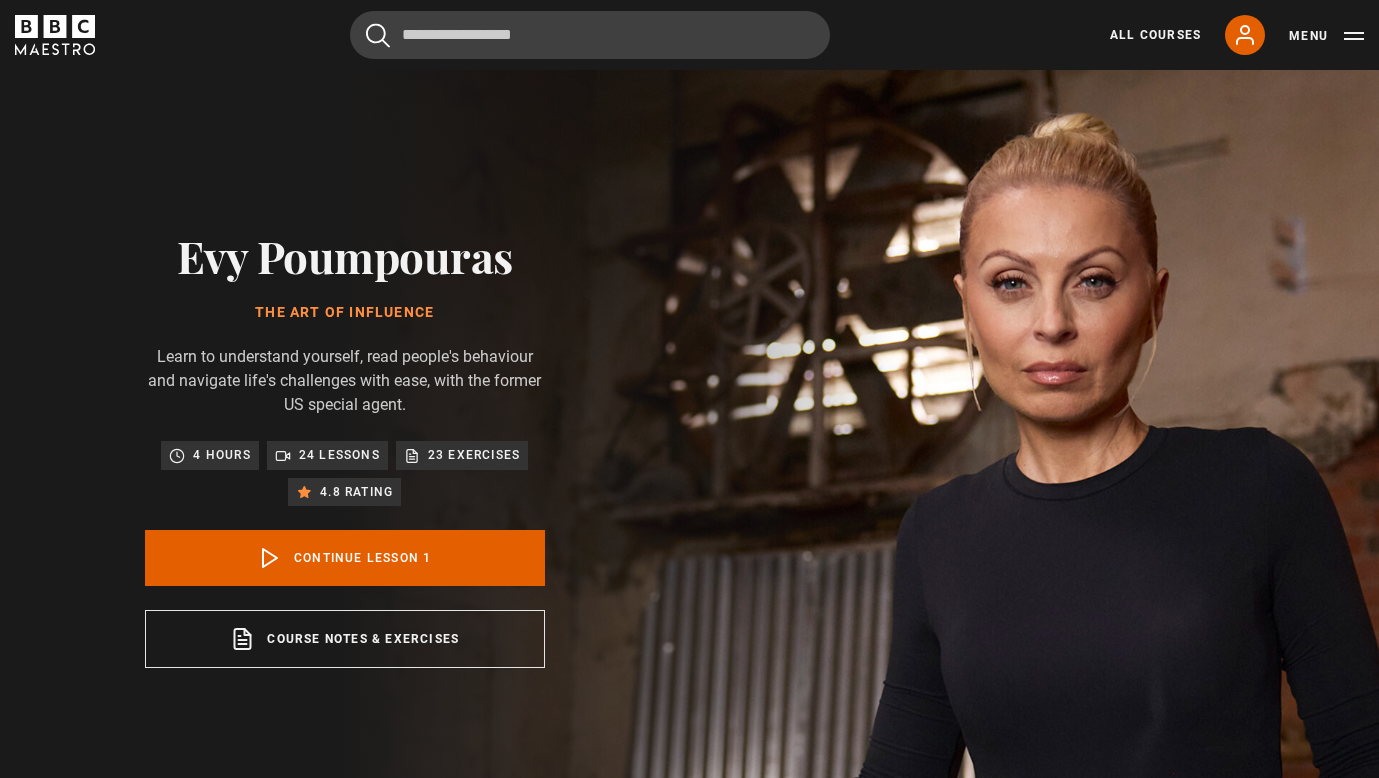 scroll, scrollTop: 826, scrollLeft: 0, axis: vertical 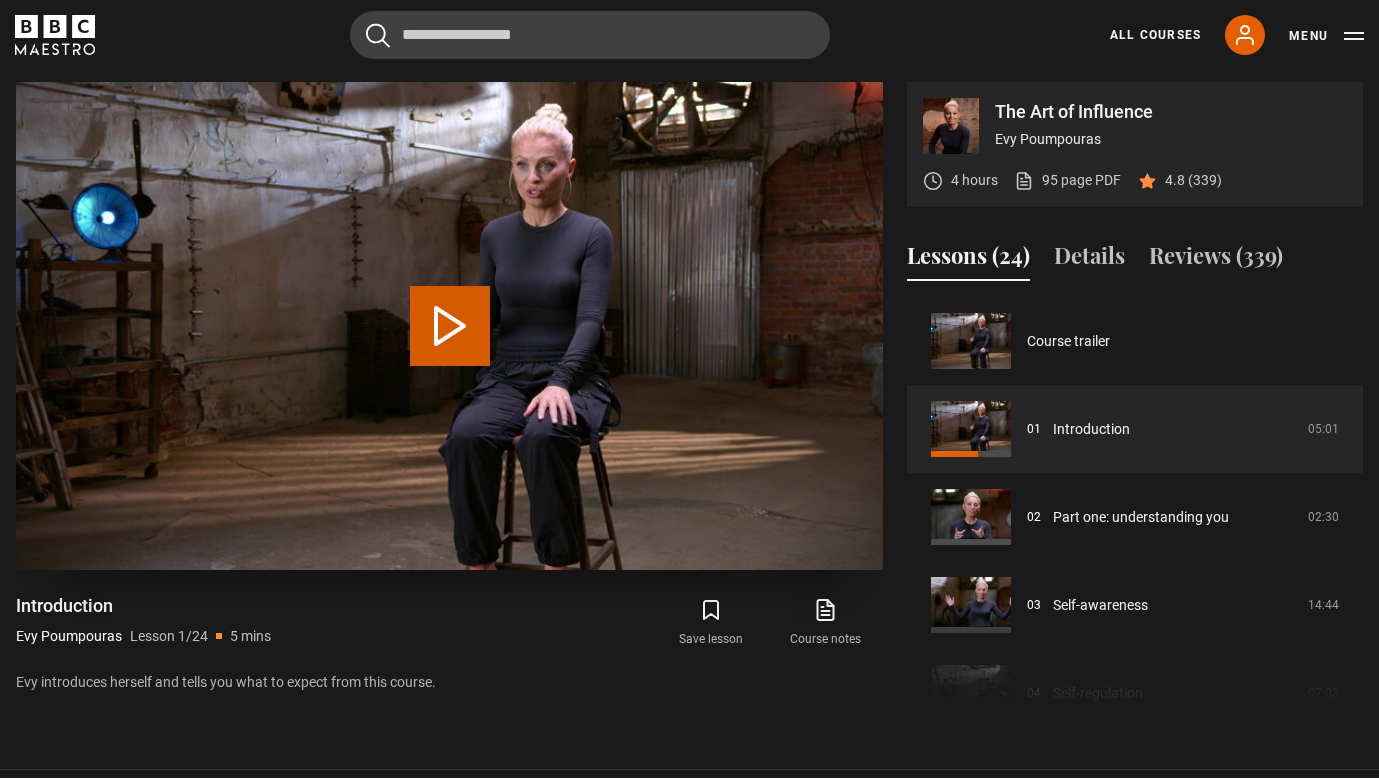 click on "Play Lesson Introduction" at bounding box center [450, 326] 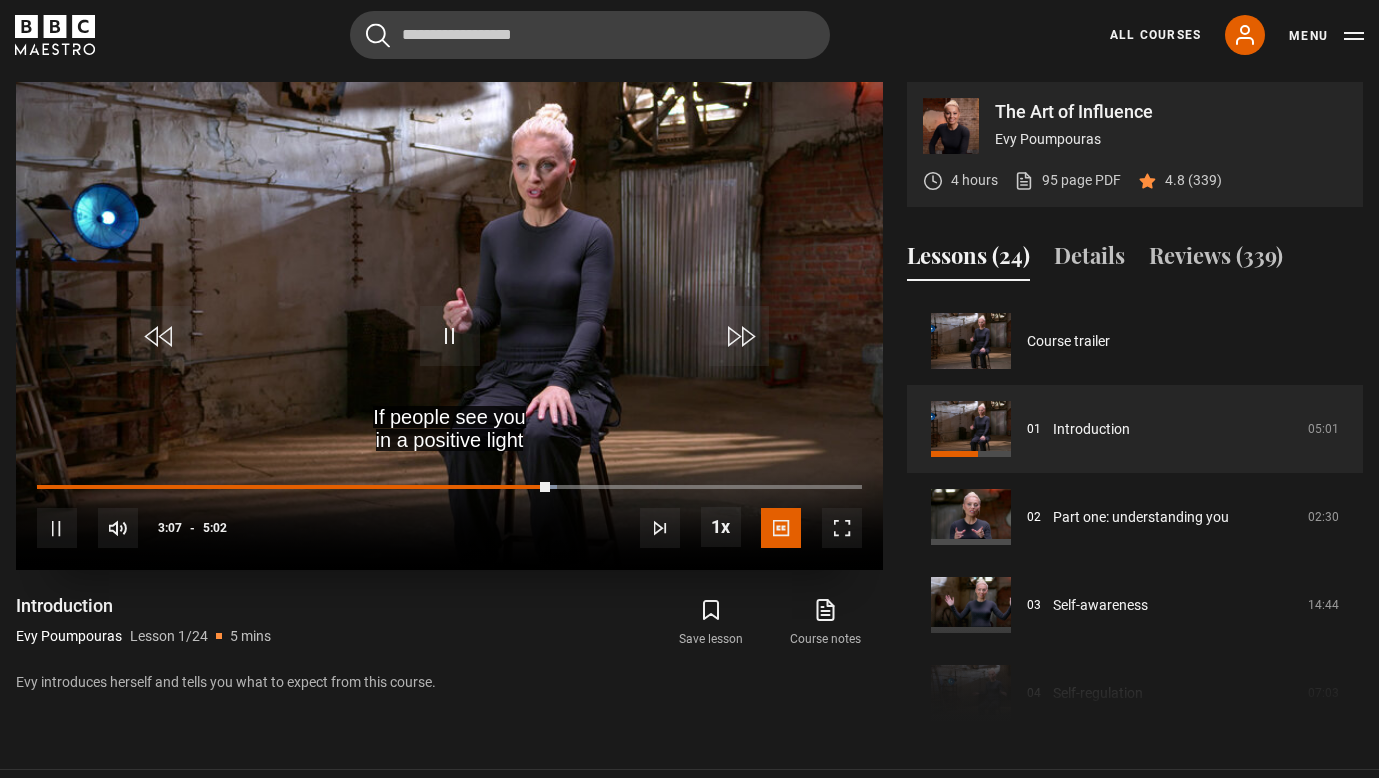 click at bounding box center [842, 528] 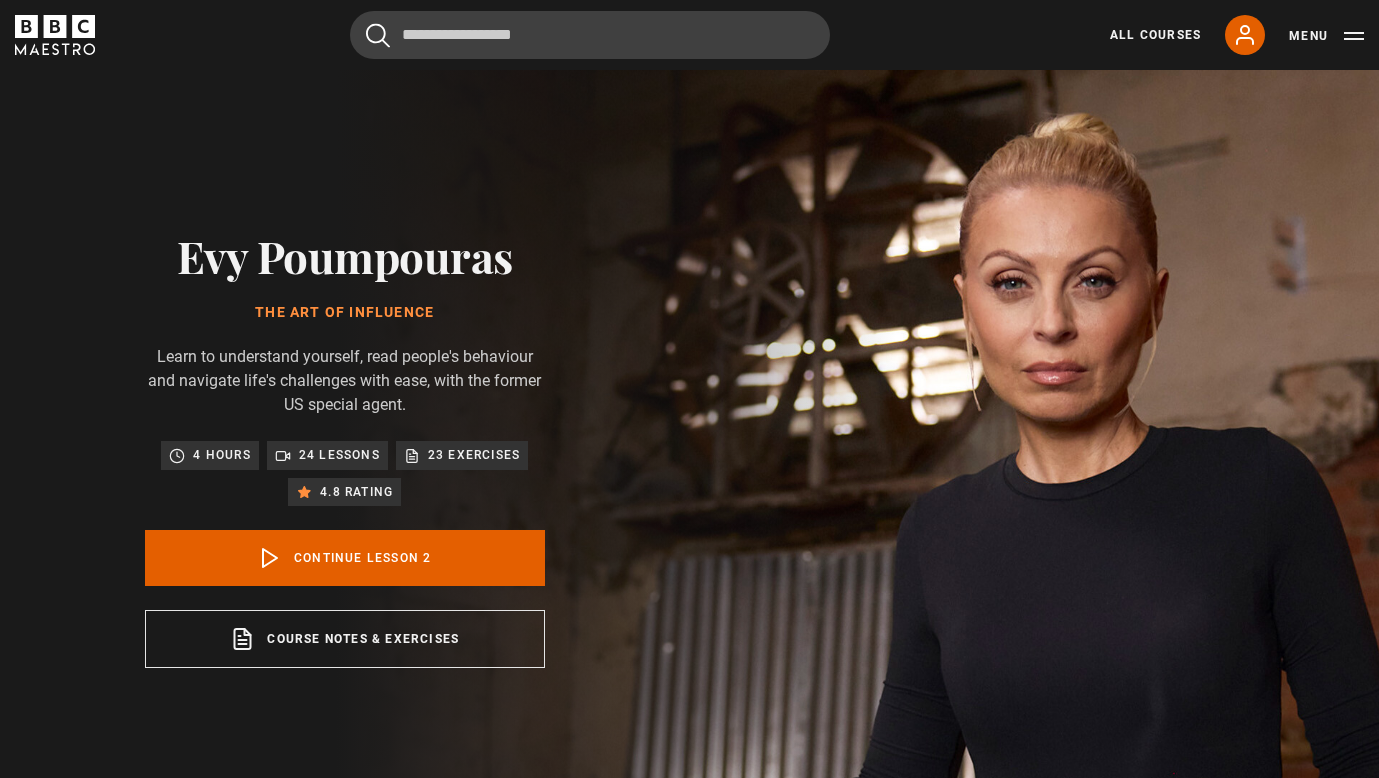 scroll, scrollTop: 826, scrollLeft: 0, axis: vertical 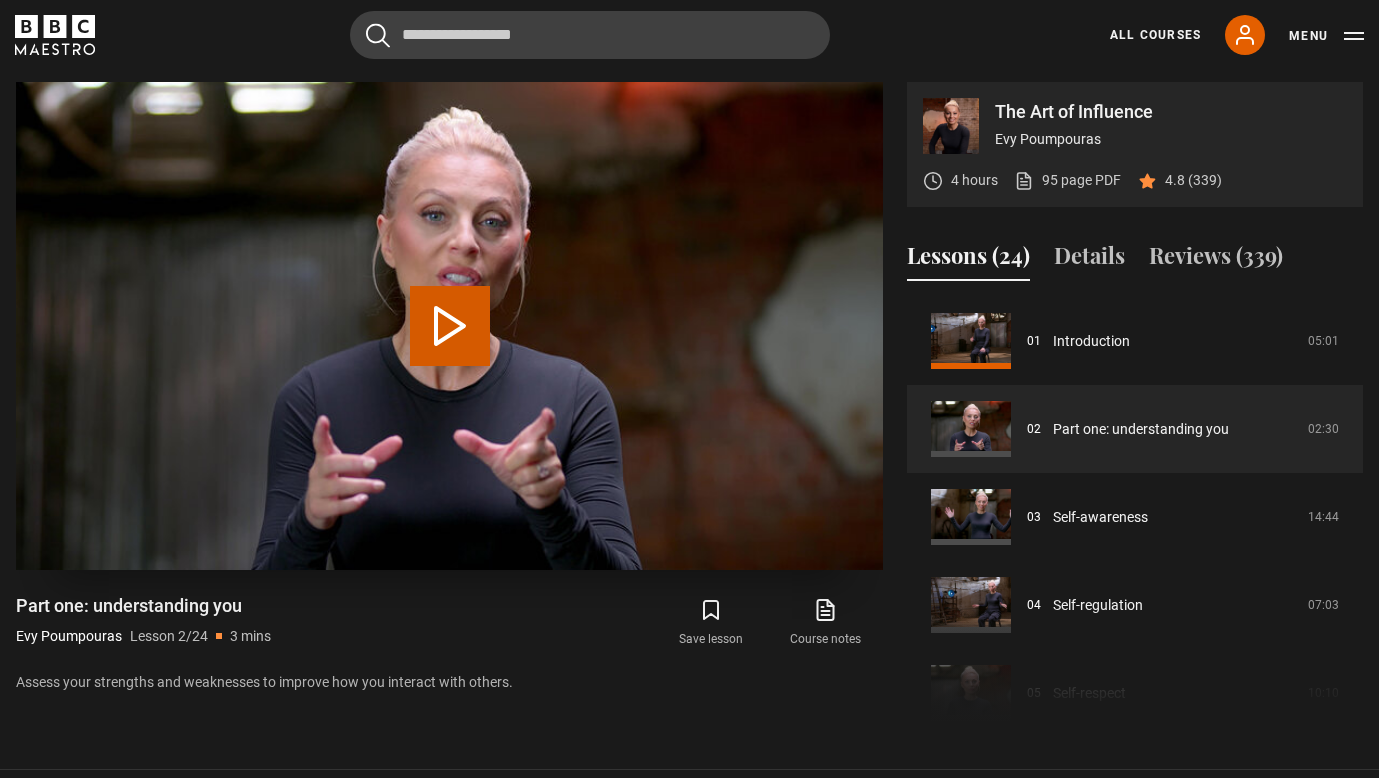 click on "Play Lesson Part one: understanding you" at bounding box center [450, 326] 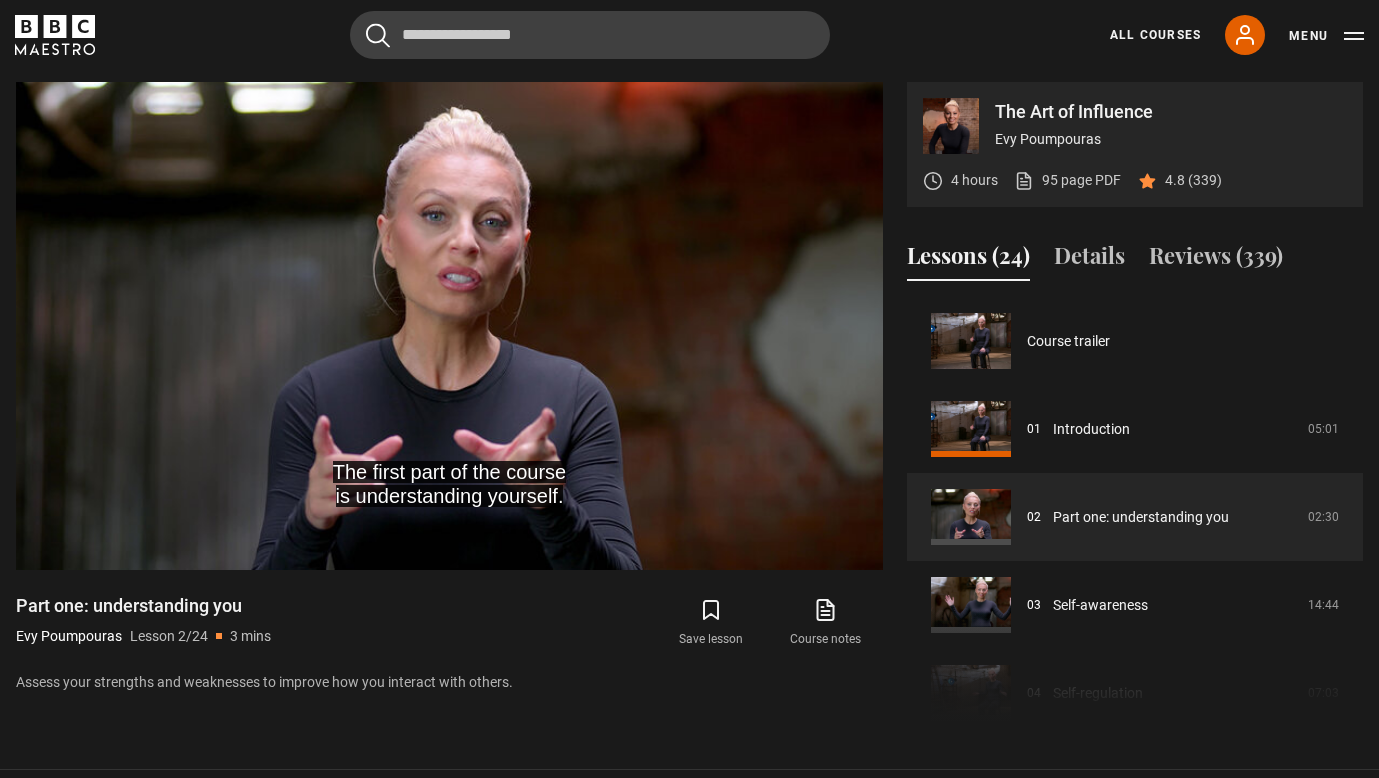 scroll, scrollTop: 0, scrollLeft: 0, axis: both 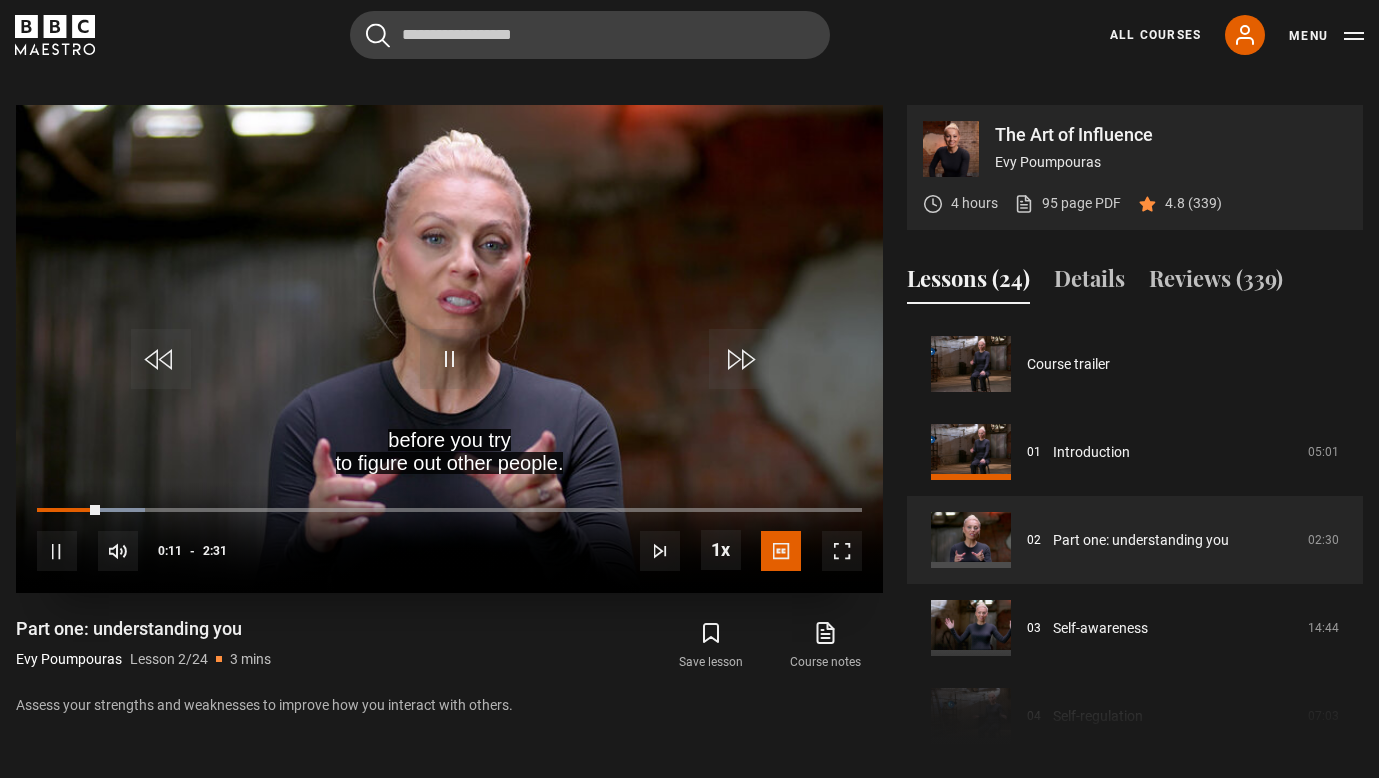 click at bounding box center [842, 551] 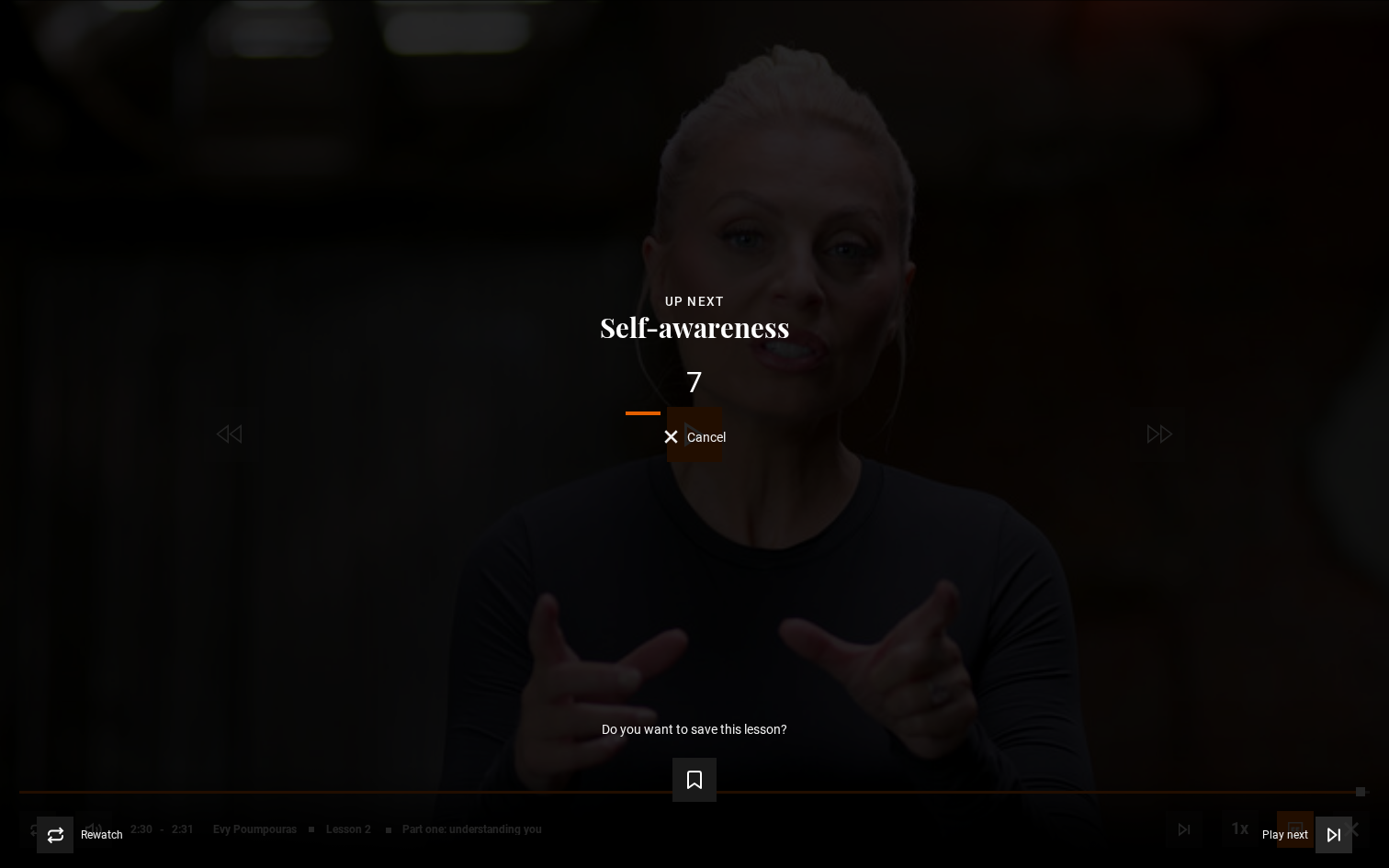 click 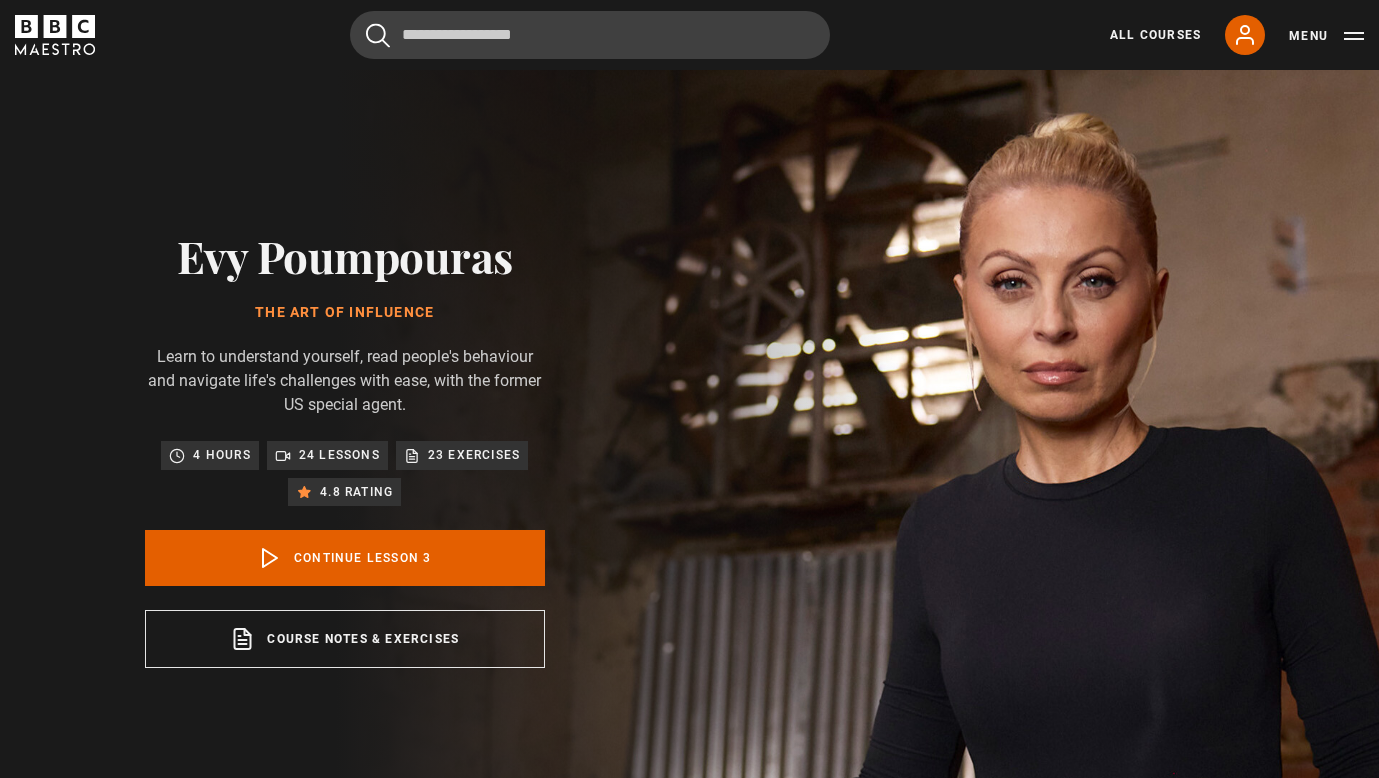 scroll, scrollTop: 826, scrollLeft: 0, axis: vertical 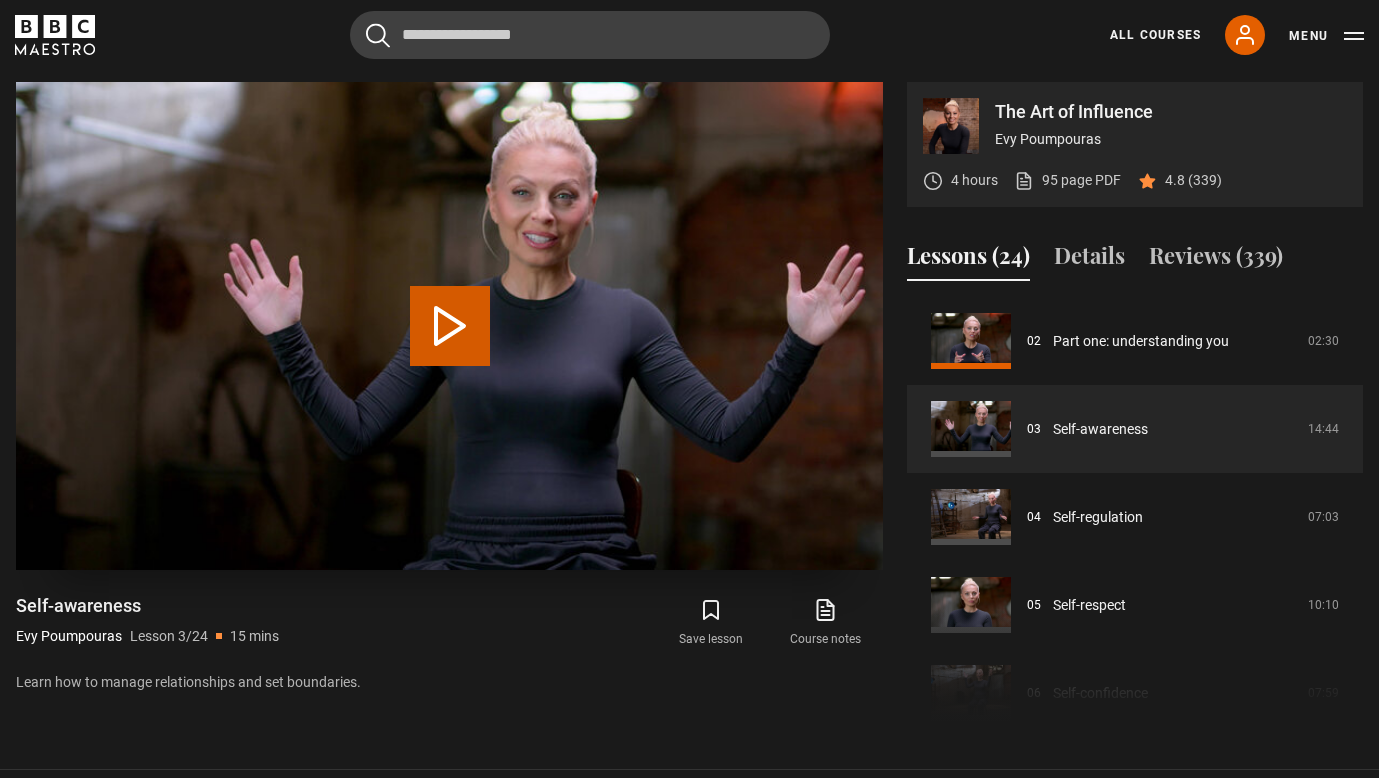 click on "Play Lesson Self-awareness" at bounding box center [450, 326] 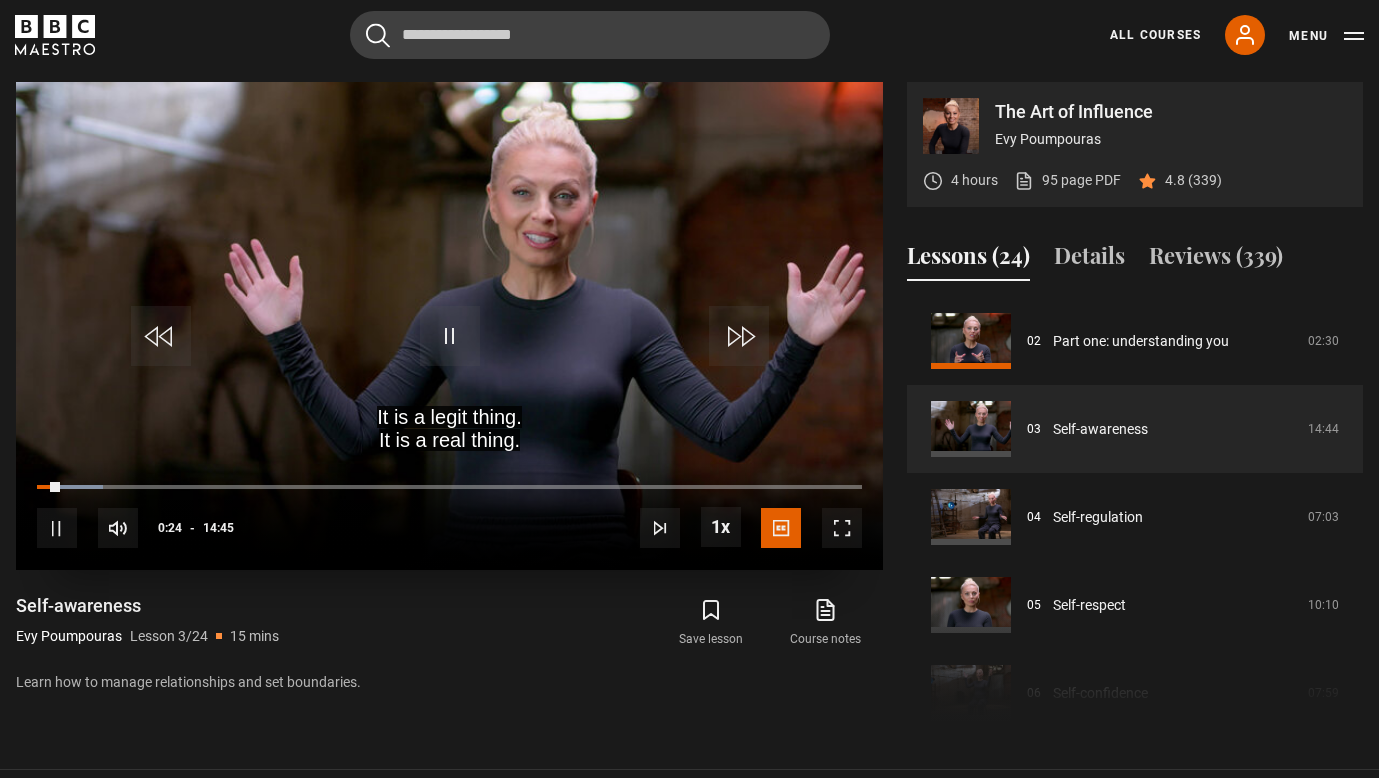 click at bounding box center (450, 336) 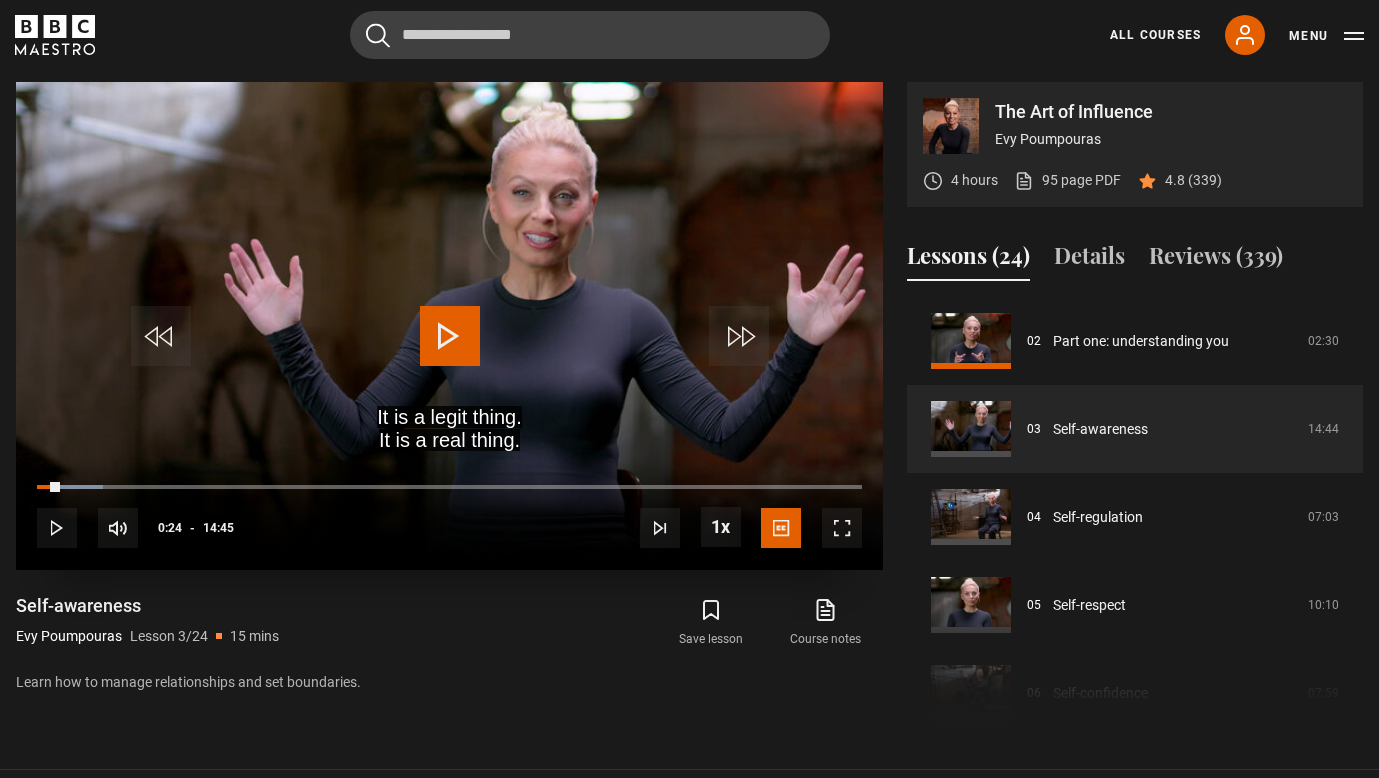 click at bounding box center (450, 336) 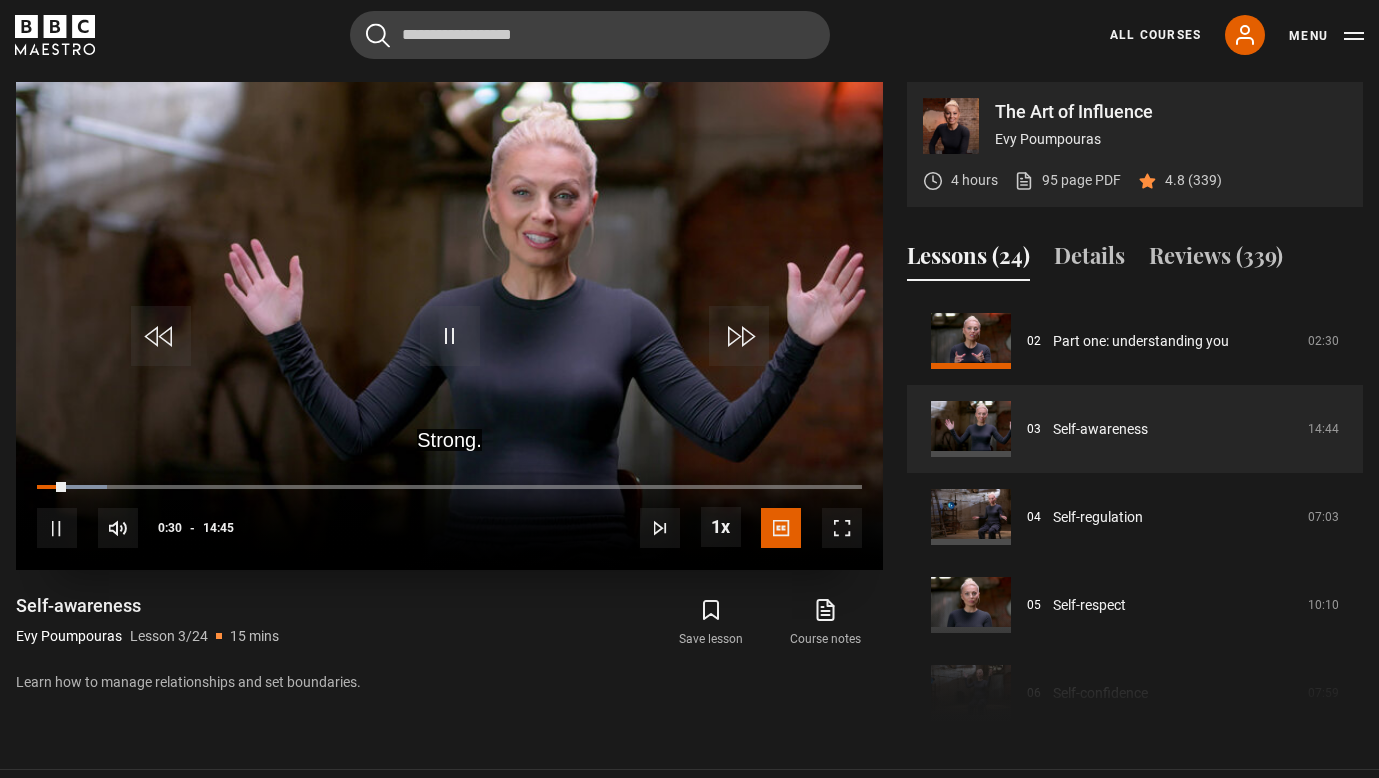 click at bounding box center [842, 528] 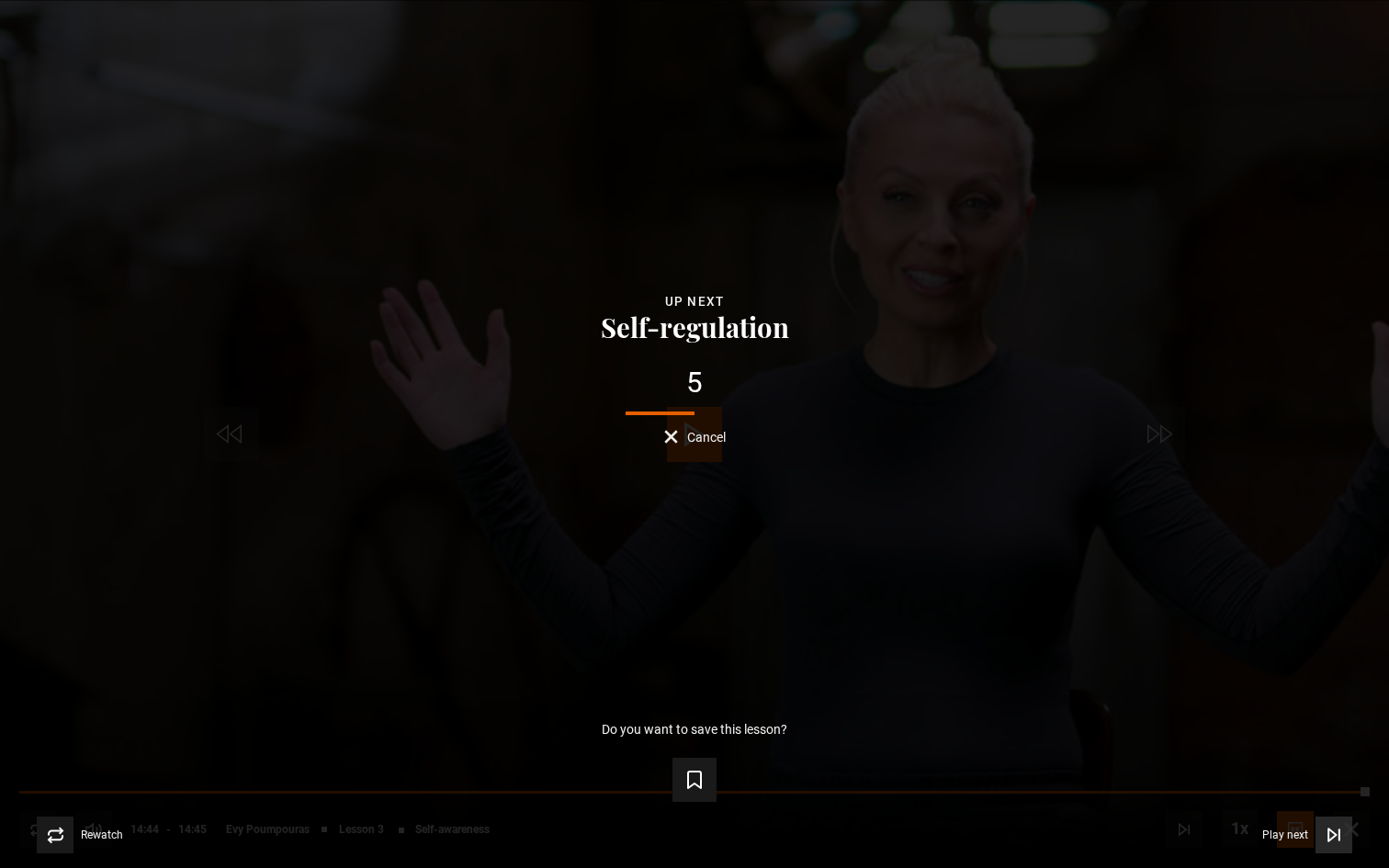 click on "Play next" at bounding box center (1285, 835) 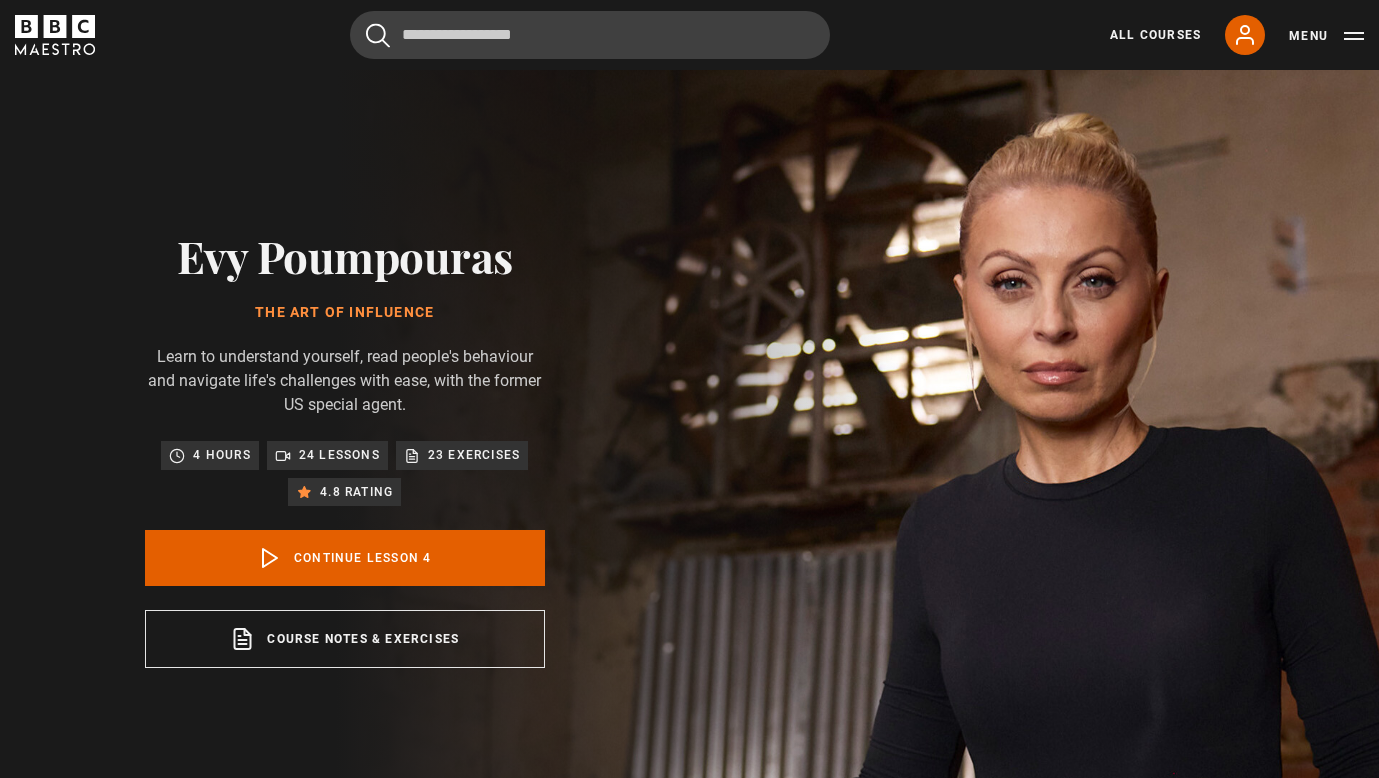 scroll, scrollTop: 826, scrollLeft: 0, axis: vertical 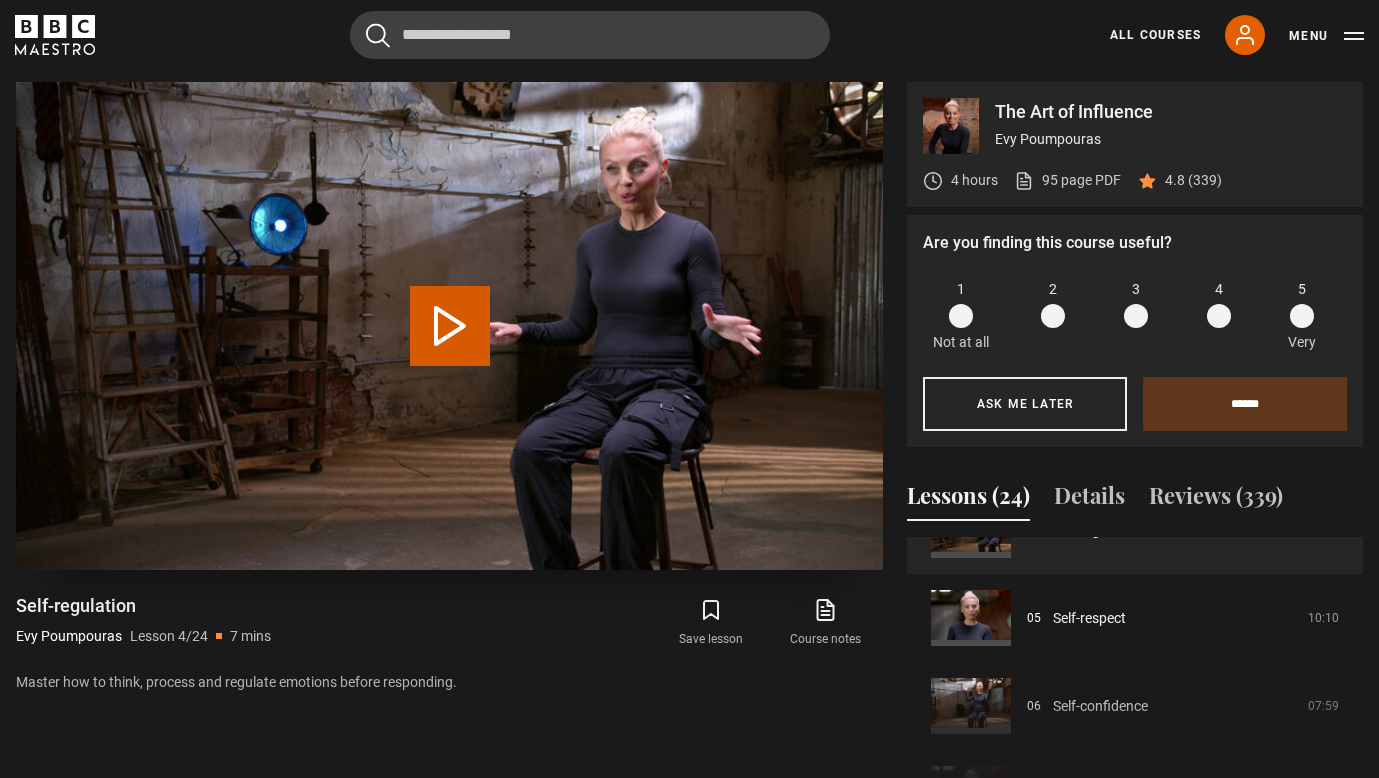 click on "Play Lesson Self-regulation" at bounding box center [450, 326] 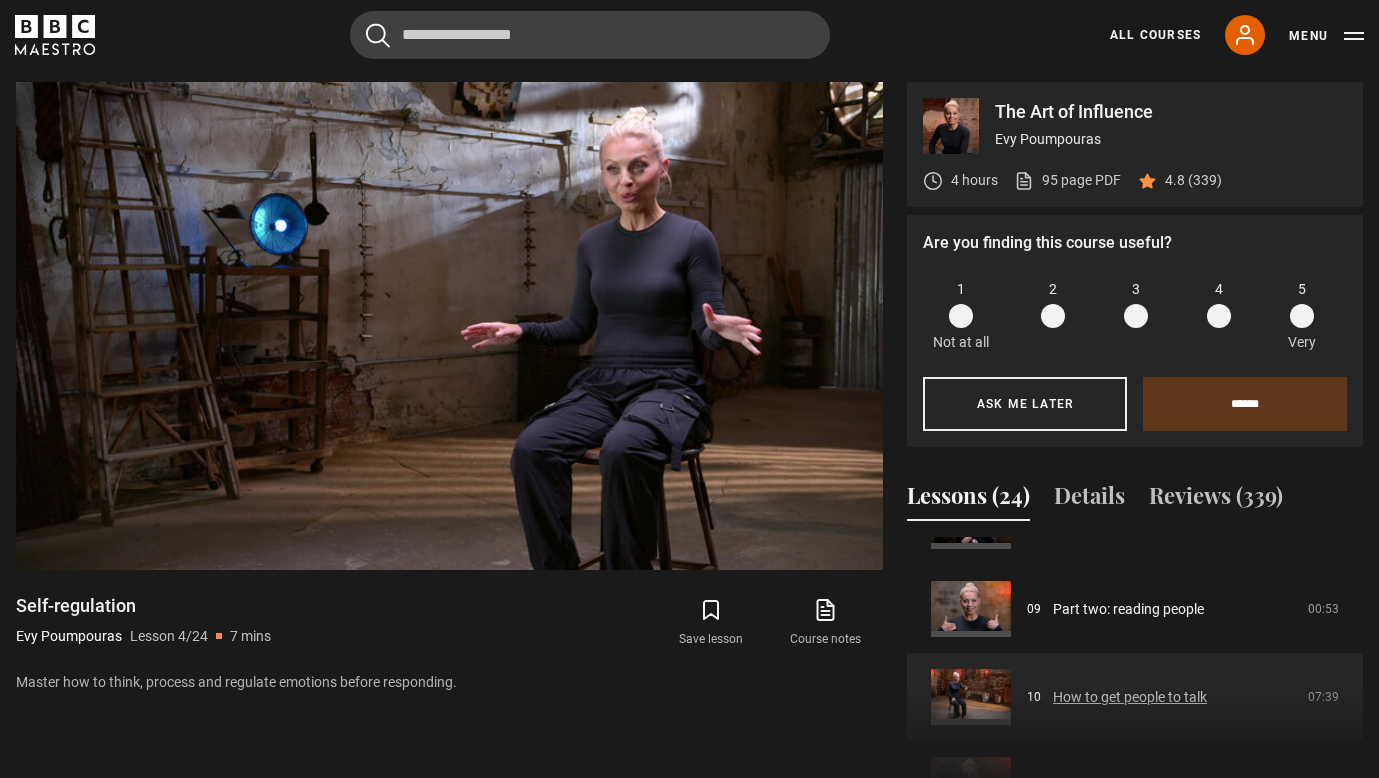 scroll, scrollTop: 765, scrollLeft: 0, axis: vertical 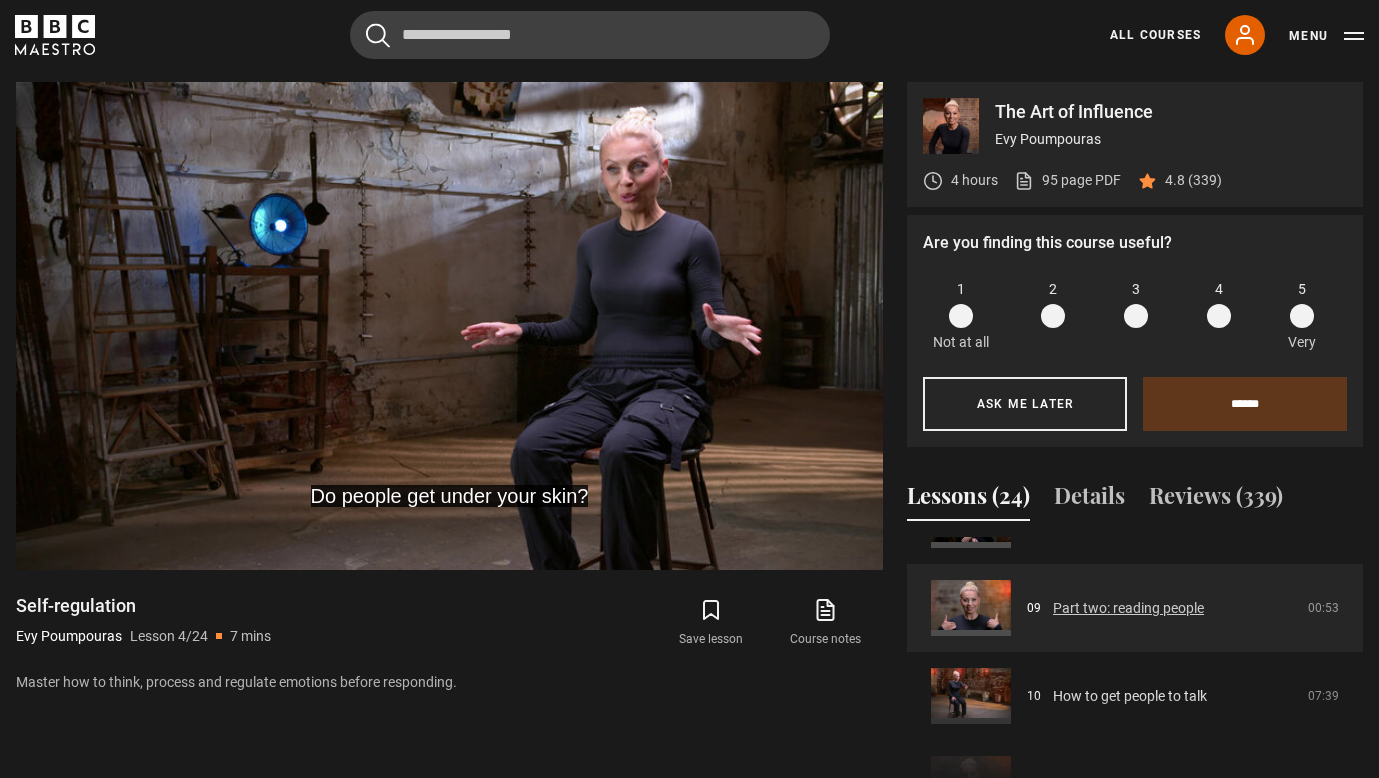 click on "Part two: reading people" at bounding box center [1128, 608] 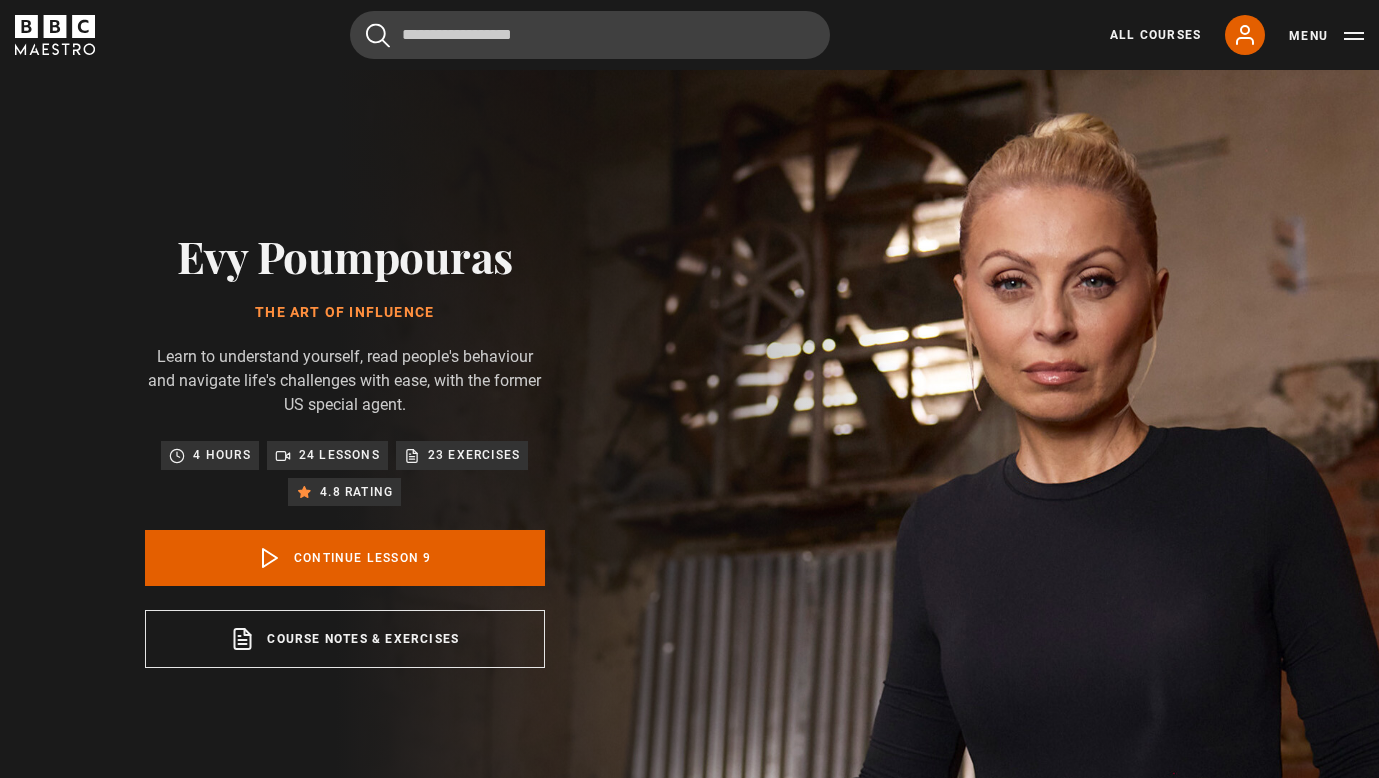 scroll, scrollTop: 826, scrollLeft: 0, axis: vertical 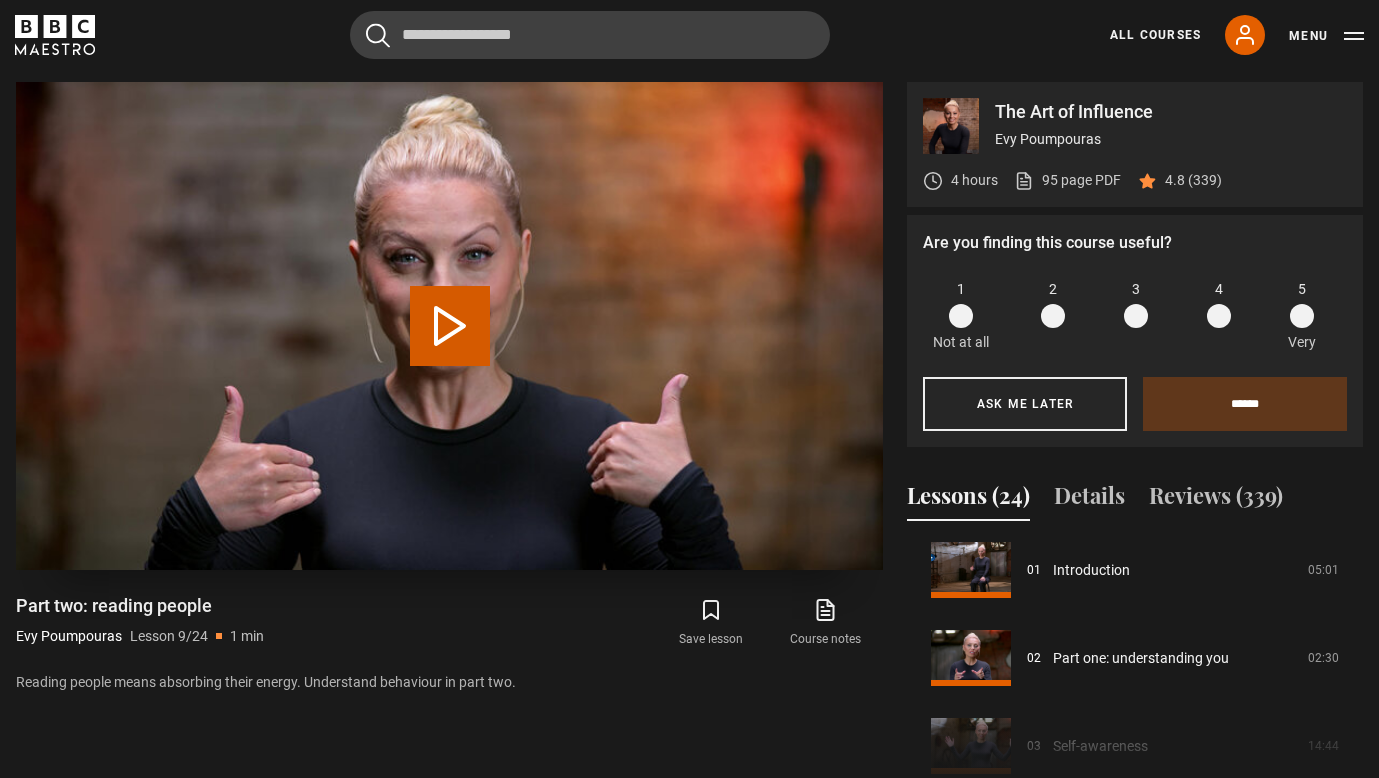 click on "Play Lesson Part two: reading people" at bounding box center (450, 326) 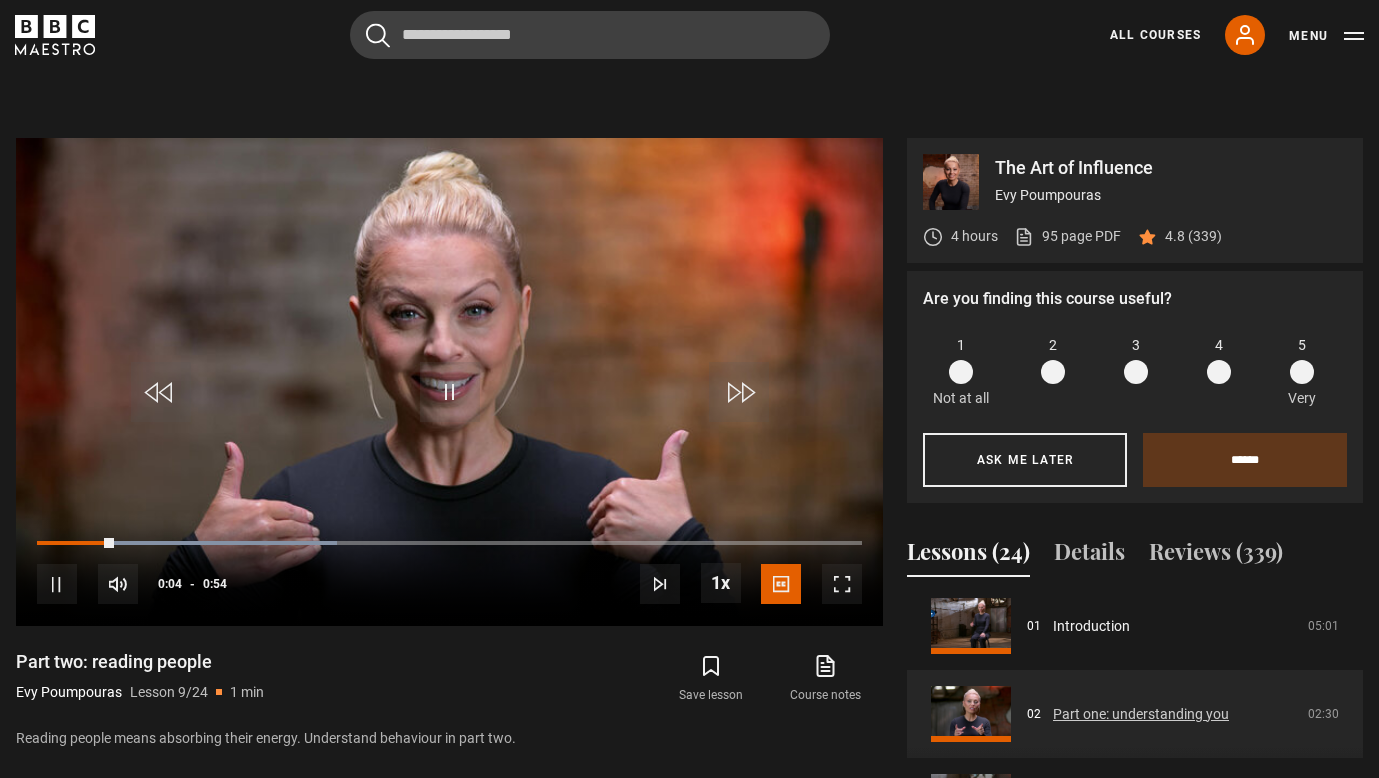scroll, scrollTop: 770, scrollLeft: 0, axis: vertical 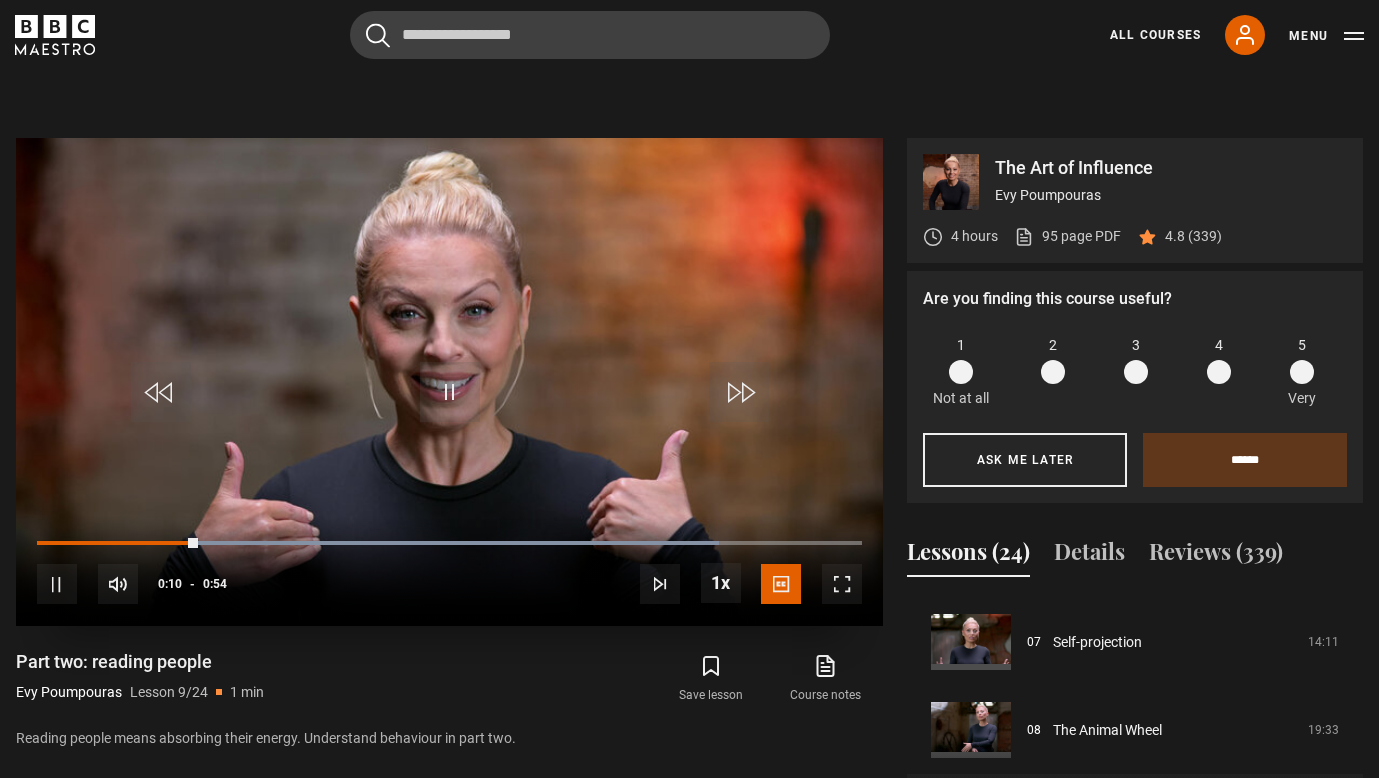 click at bounding box center [842, 584] 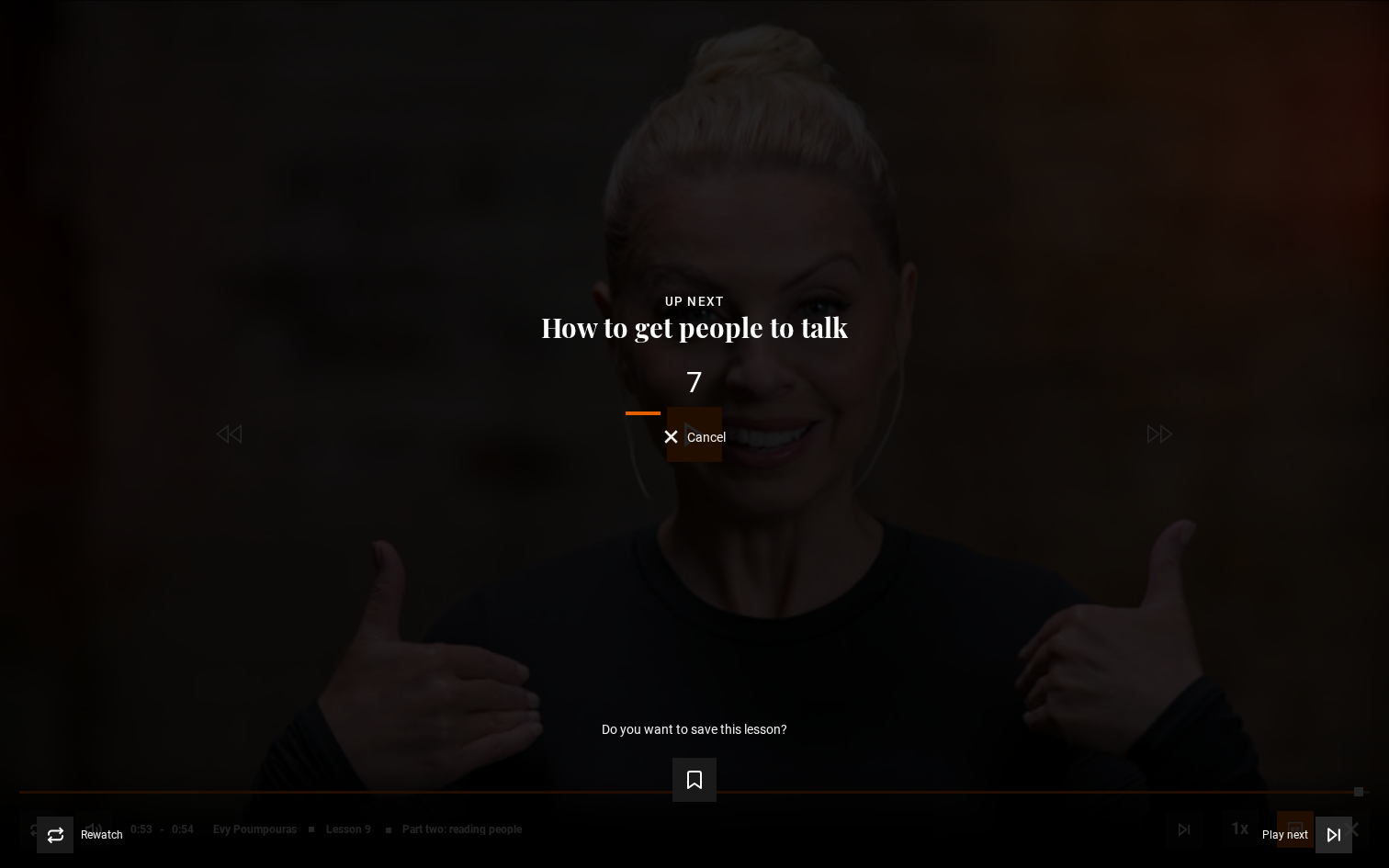 click on "Play next" at bounding box center [1285, 835] 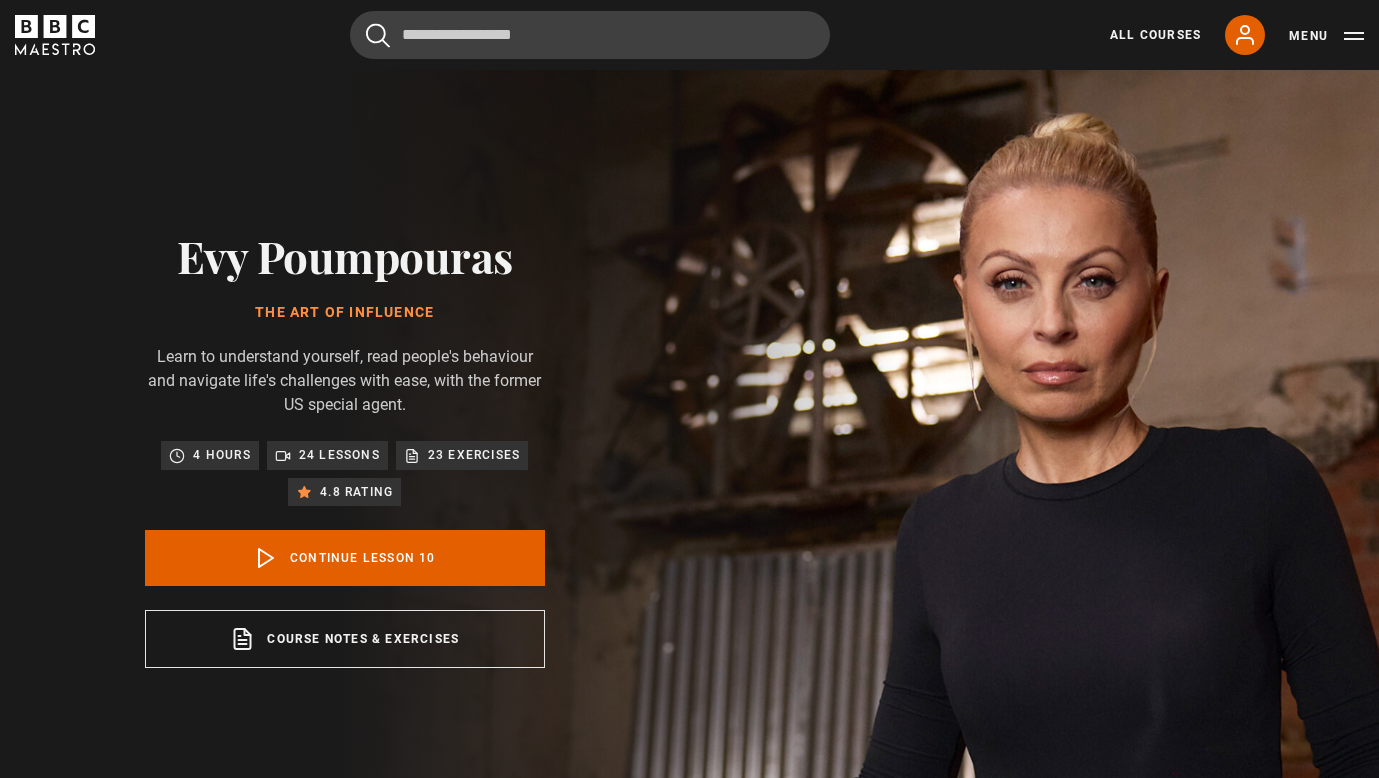 scroll, scrollTop: 826, scrollLeft: 0, axis: vertical 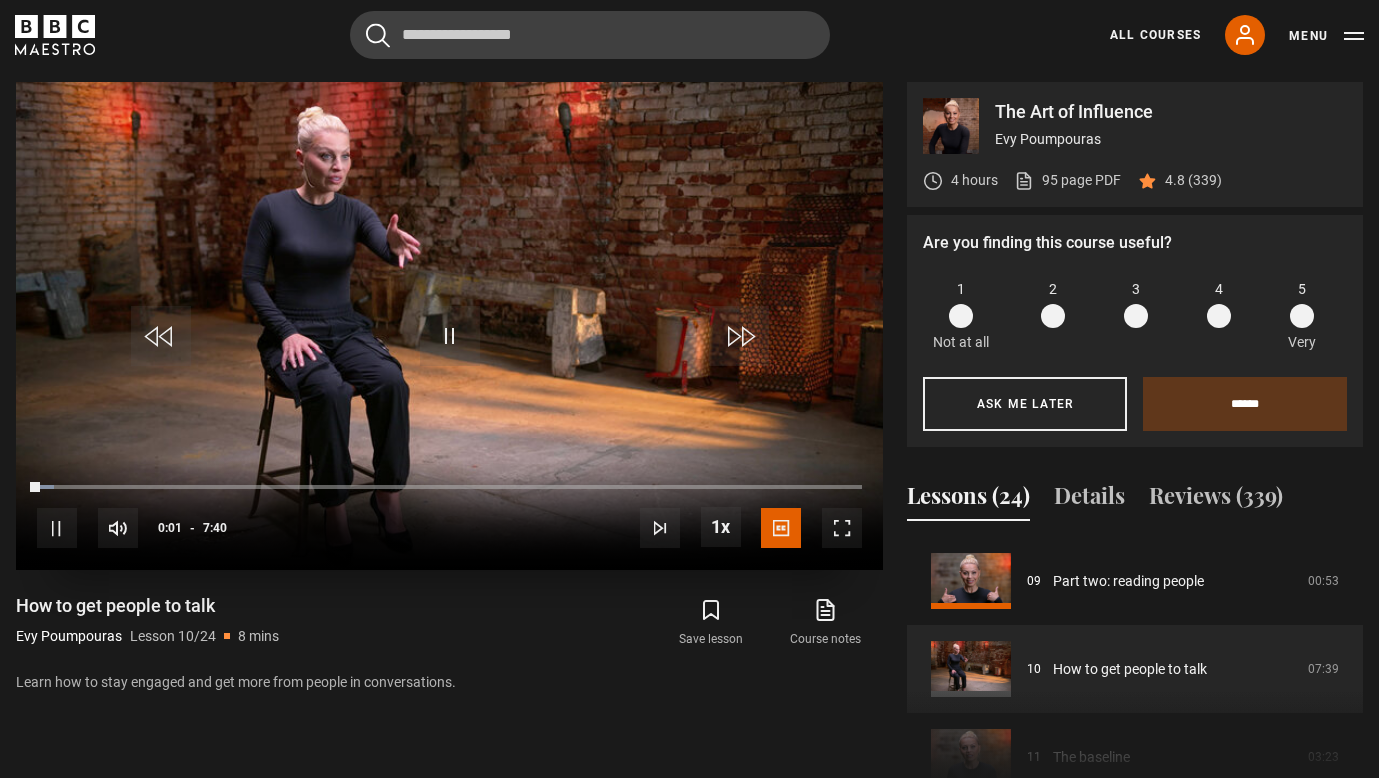 click at bounding box center (842, 528) 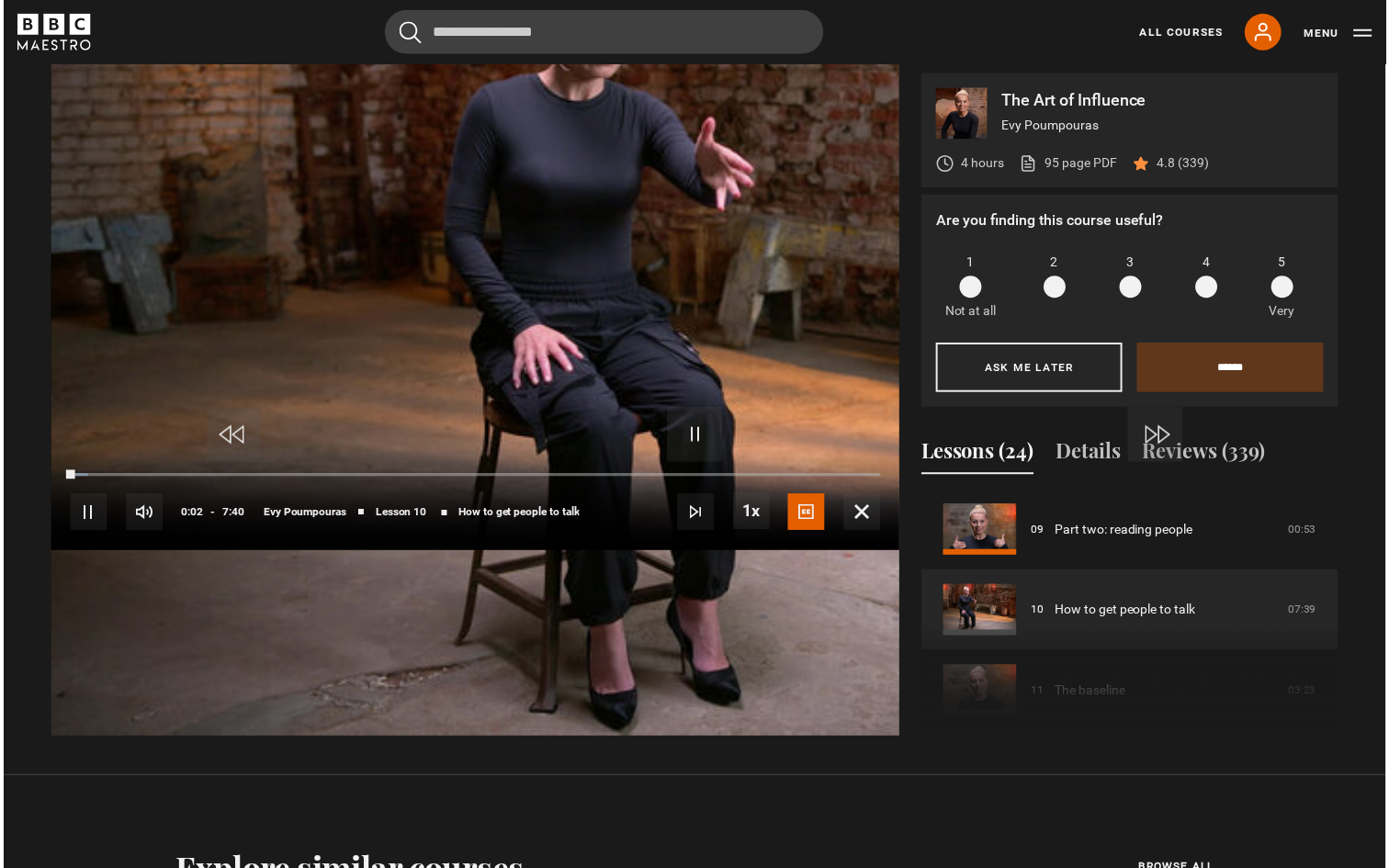 scroll, scrollTop: 877, scrollLeft: 0, axis: vertical 